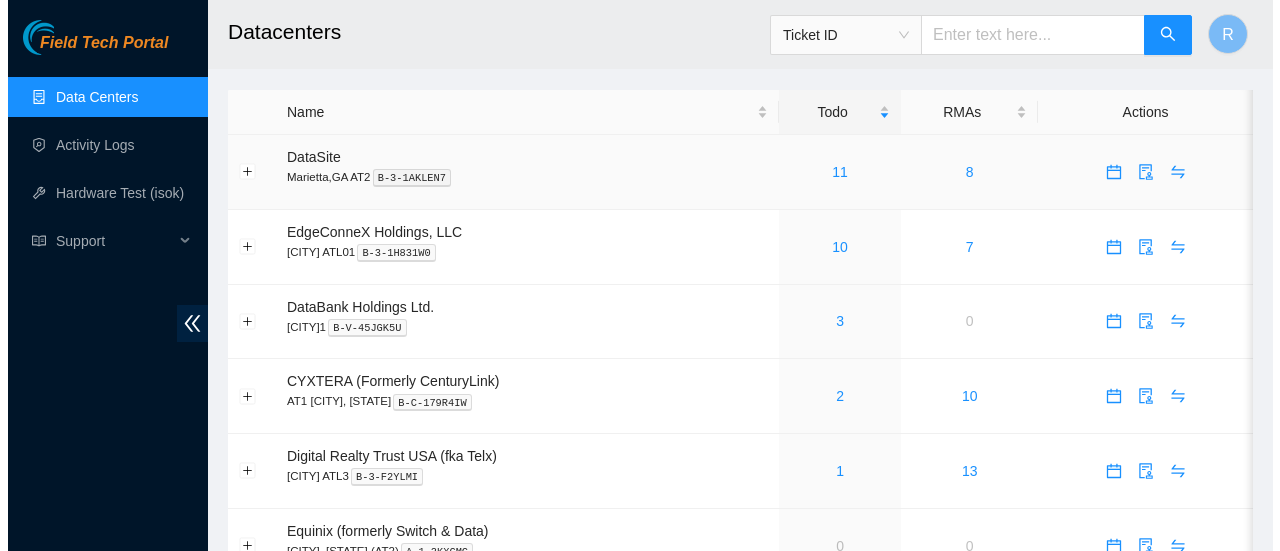 scroll, scrollTop: 0, scrollLeft: 0, axis: both 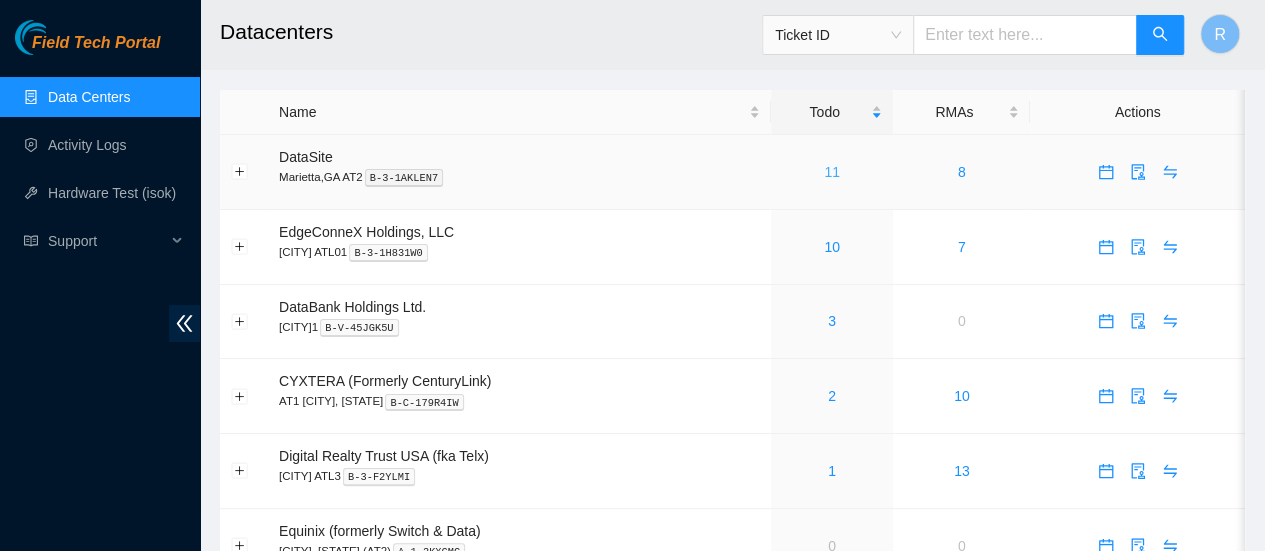 click on "11" at bounding box center (832, 172) 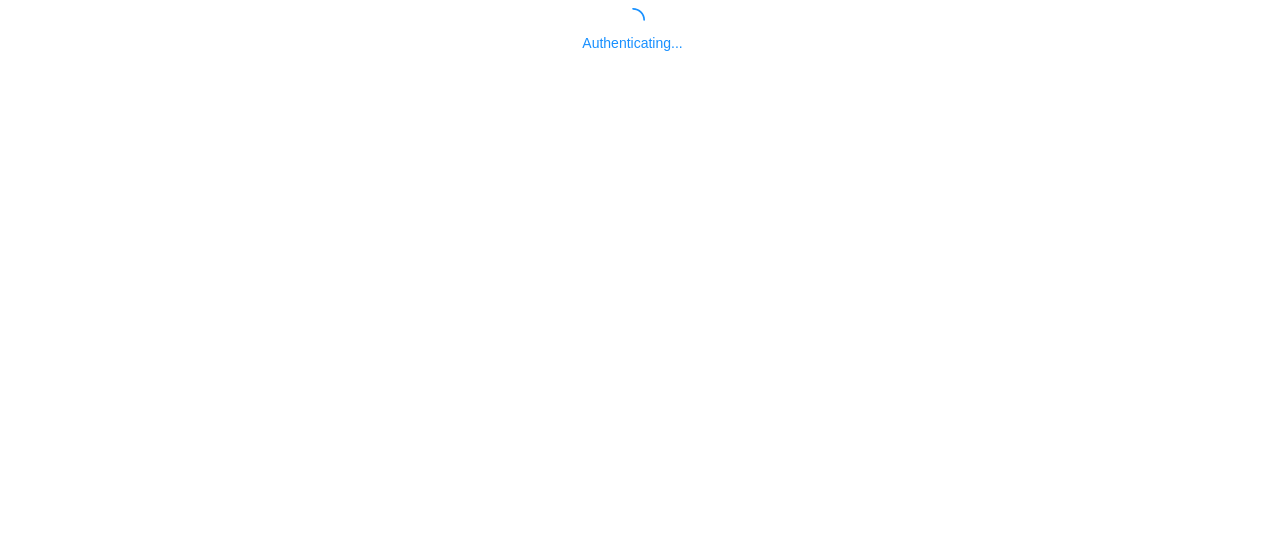 scroll, scrollTop: 0, scrollLeft: 0, axis: both 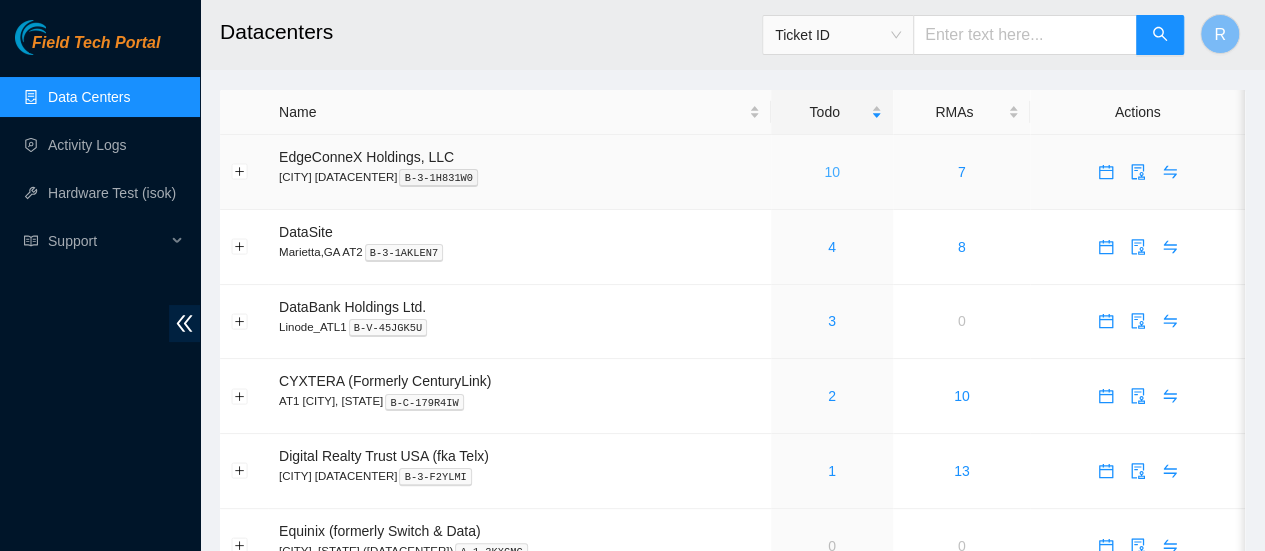 click on "10" at bounding box center [832, 172] 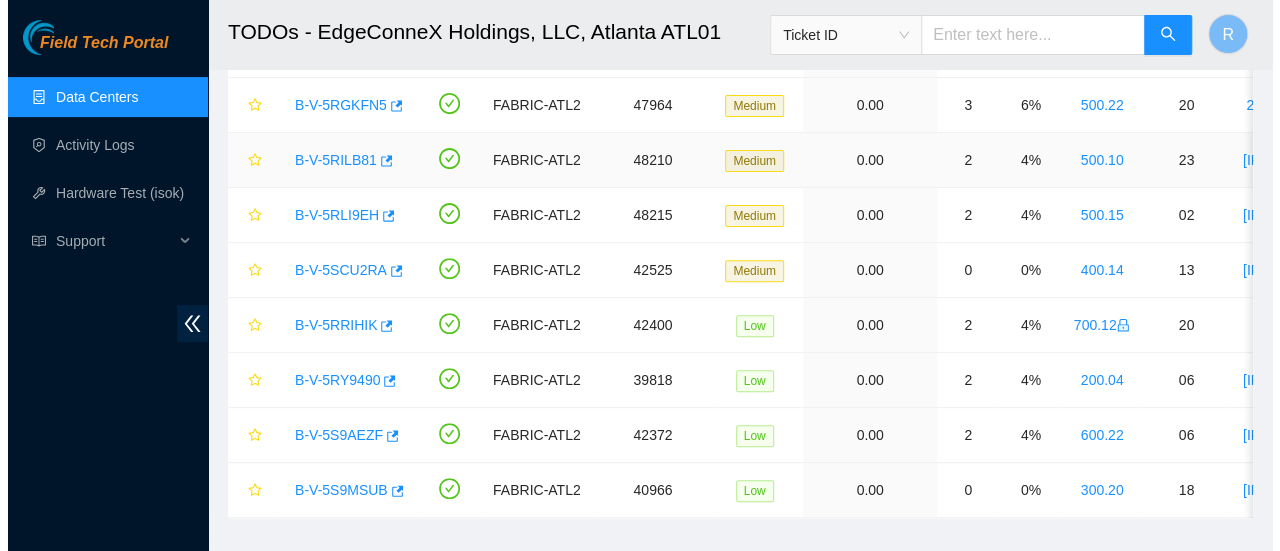scroll, scrollTop: 0, scrollLeft: 0, axis: both 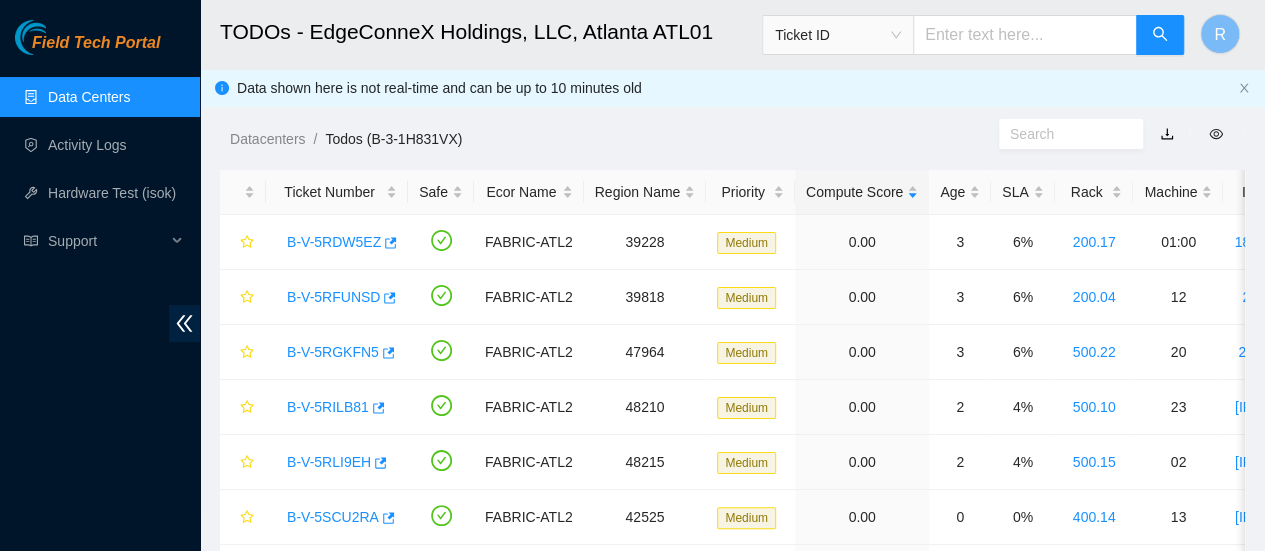 click on "Data Centers" at bounding box center [89, 97] 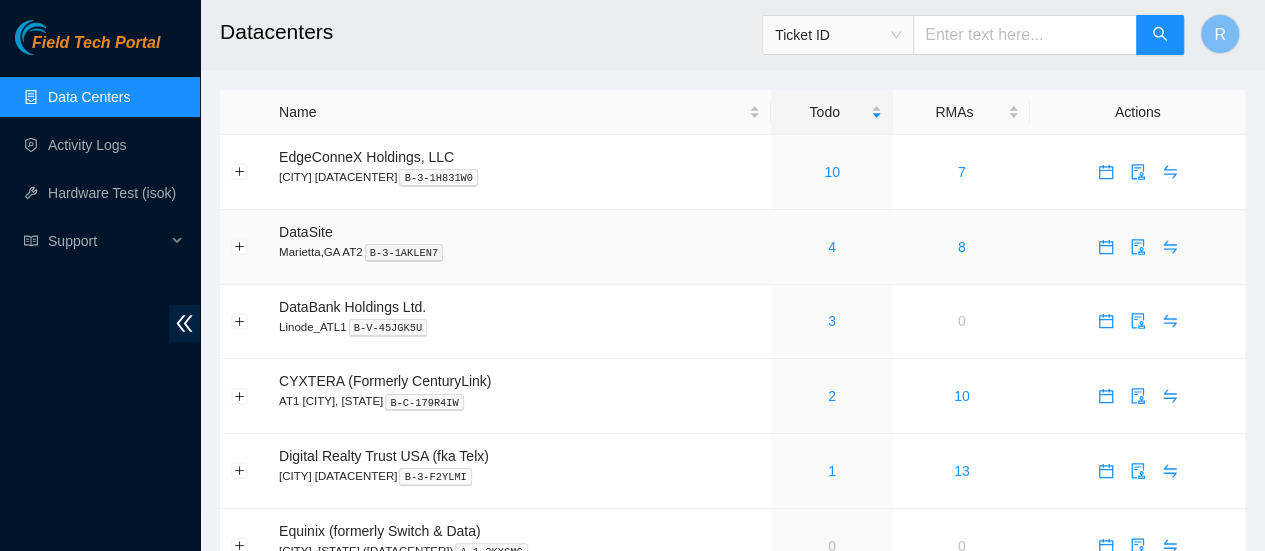 click on "4" at bounding box center (832, 247) 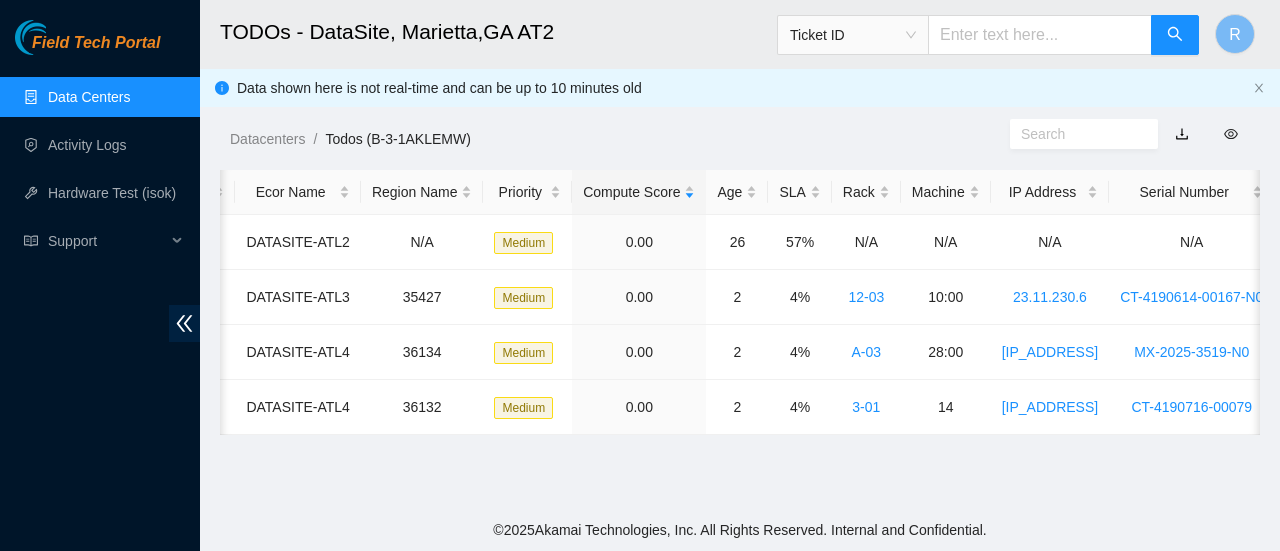 scroll, scrollTop: 0, scrollLeft: 0, axis: both 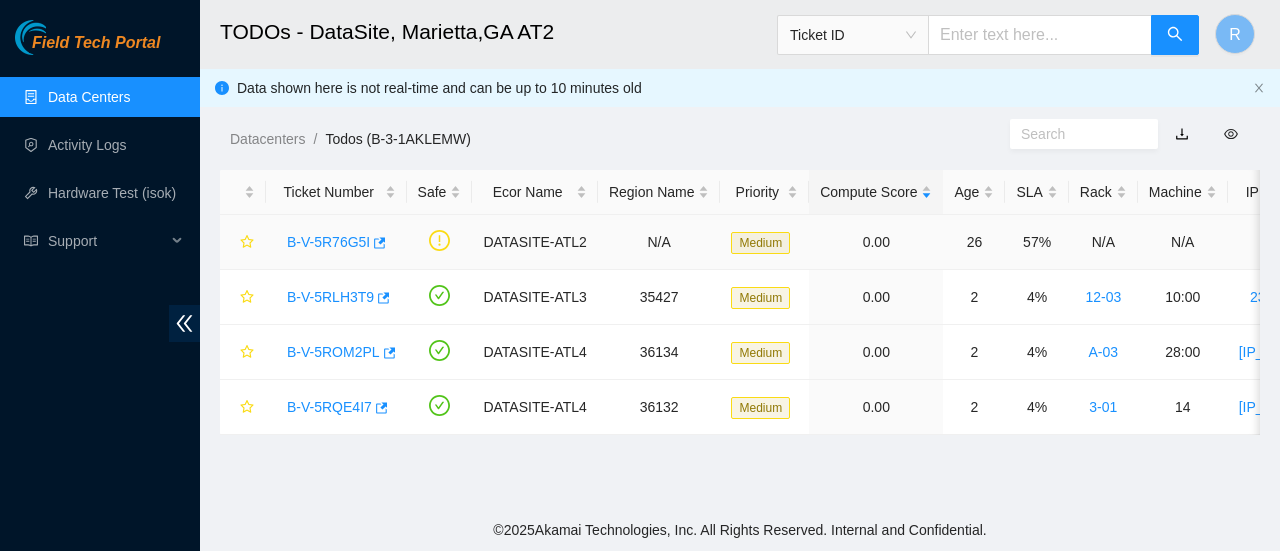 click on "B-V-5R76G5I" at bounding box center (328, 242) 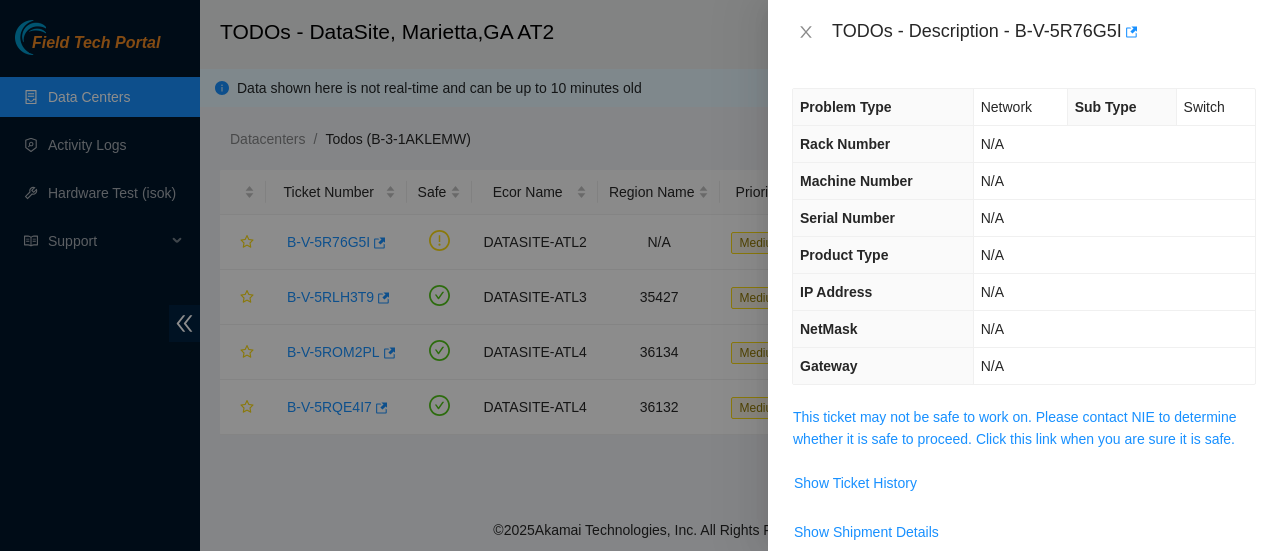 click on "This ticket may not be safe to work on. Please contact NIE to determine whether it is safe to proceed. Click this link when you are sure it is safe." at bounding box center [1024, 428] 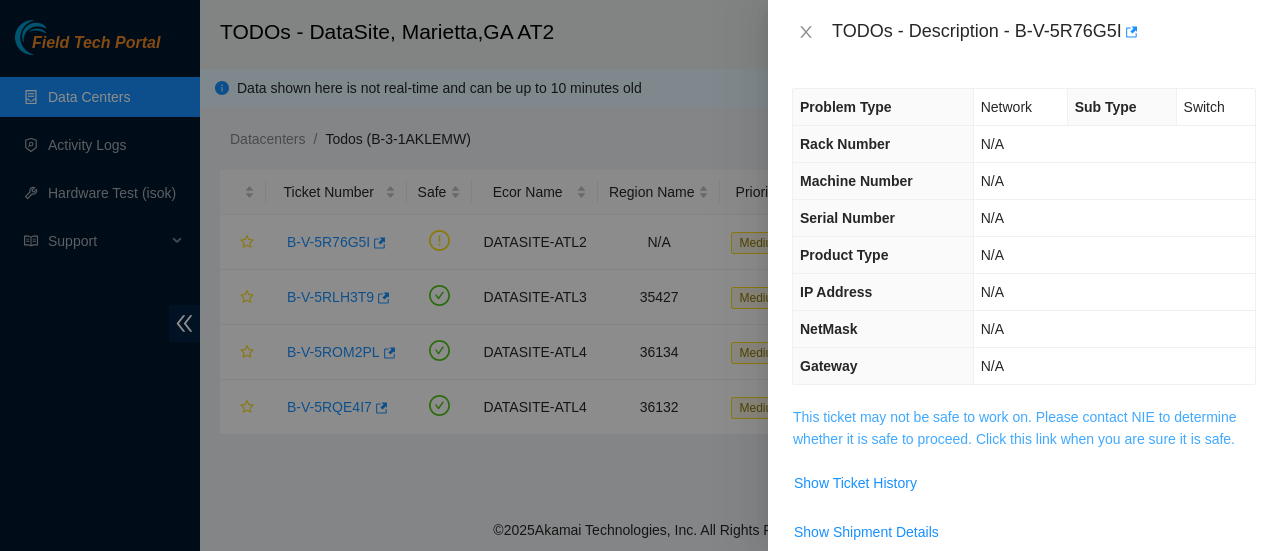click on "This ticket may not be safe to work on. Please contact NIE to determine whether it is safe to proceed. Click this link when you are sure it is safe." at bounding box center (1015, 428) 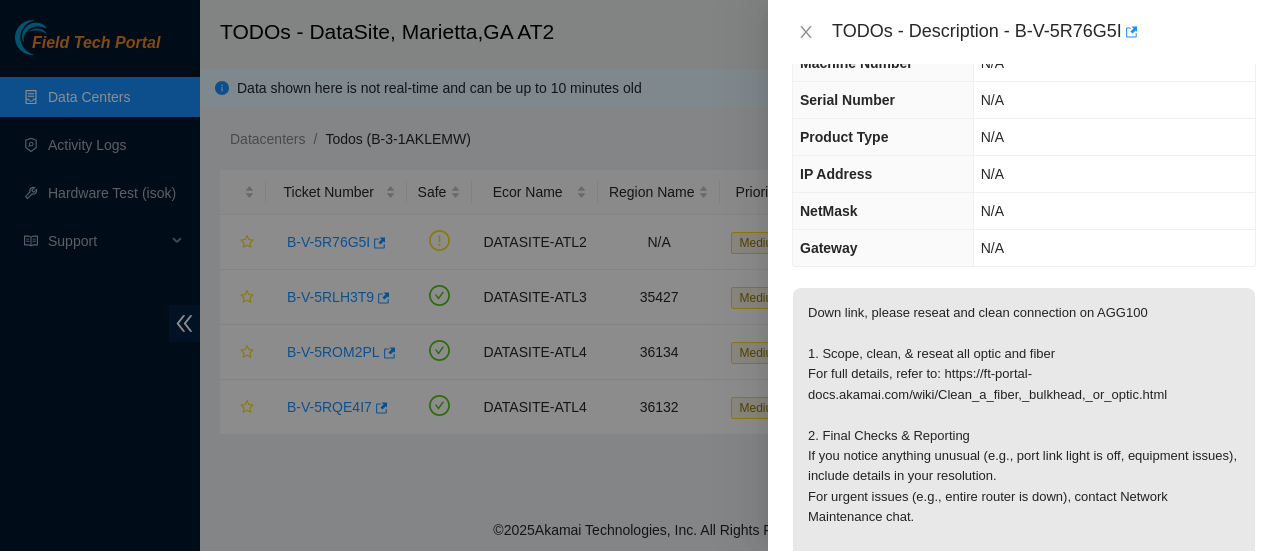 scroll, scrollTop: 126, scrollLeft: 0, axis: vertical 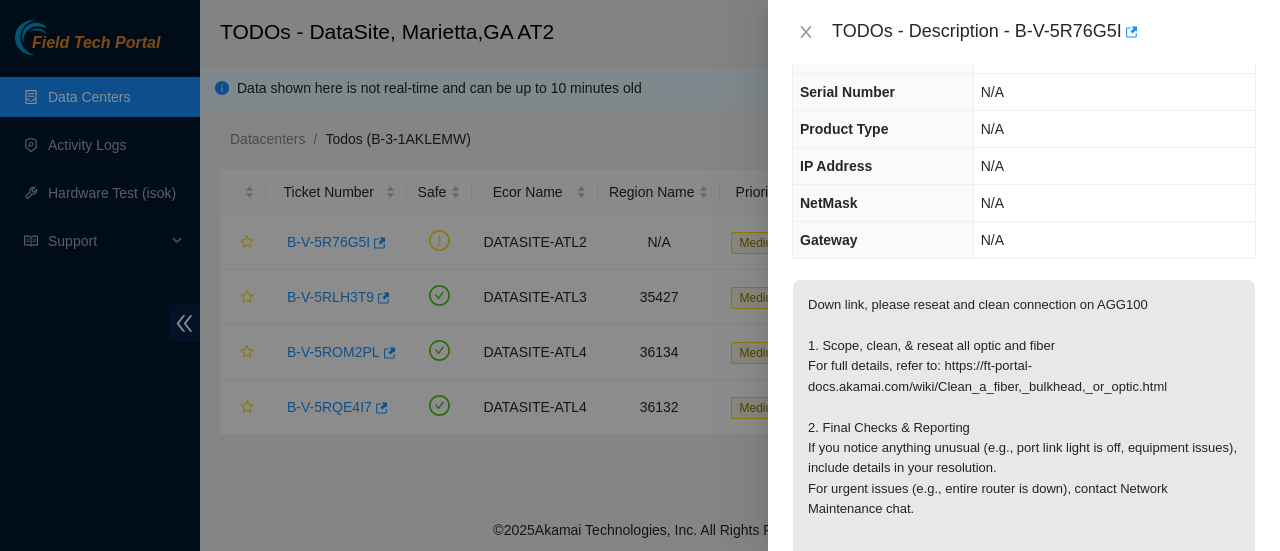 click at bounding box center [640, 275] 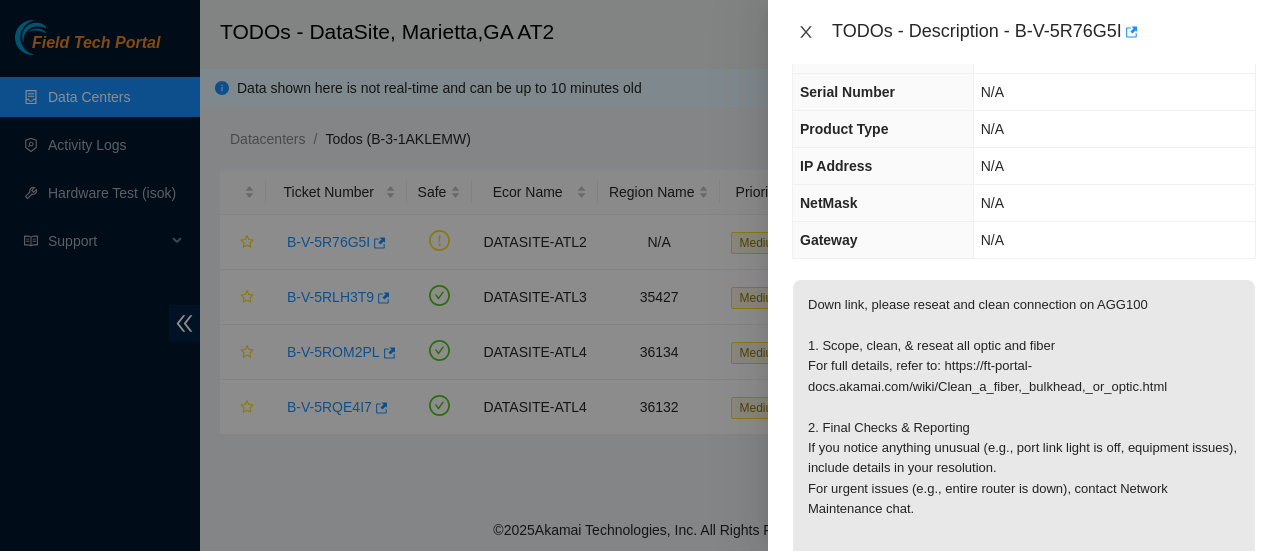 click at bounding box center [806, 32] 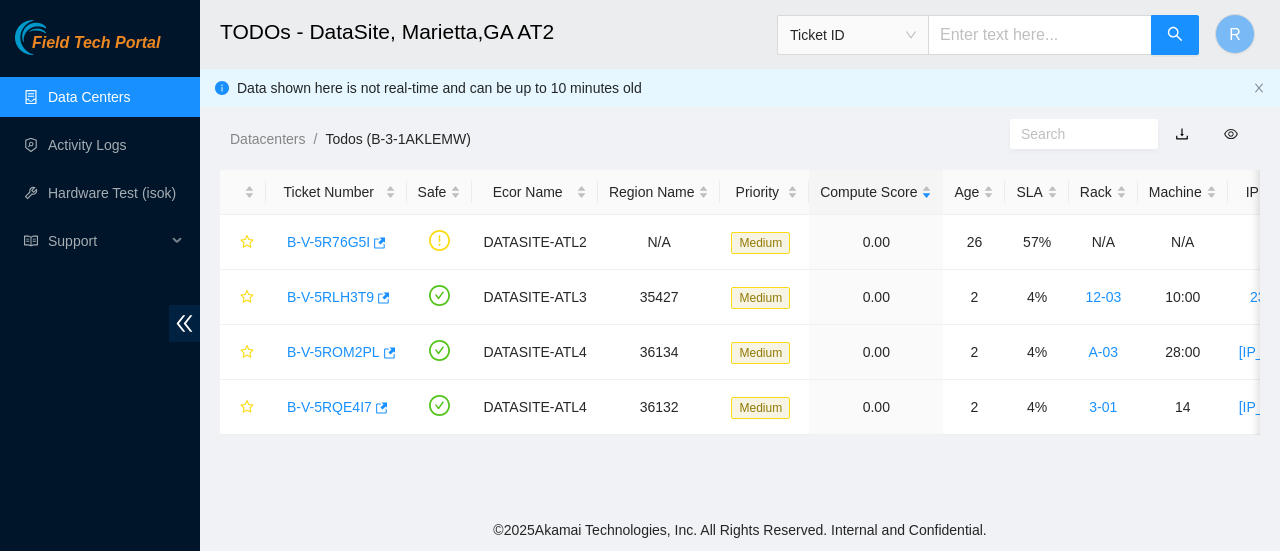 scroll, scrollTop: 170, scrollLeft: 0, axis: vertical 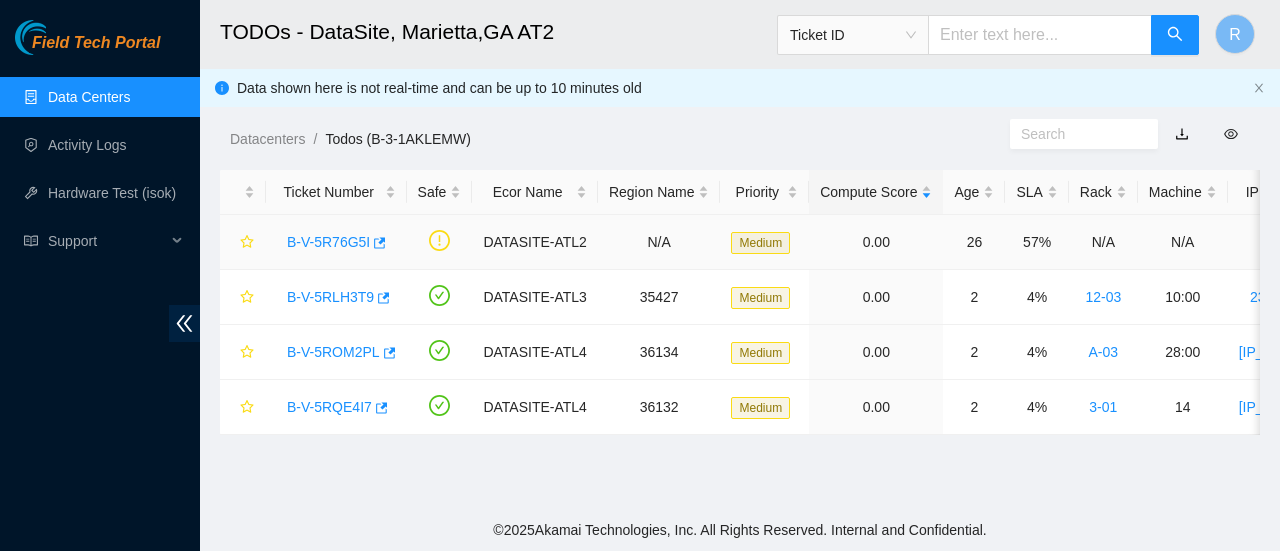 type 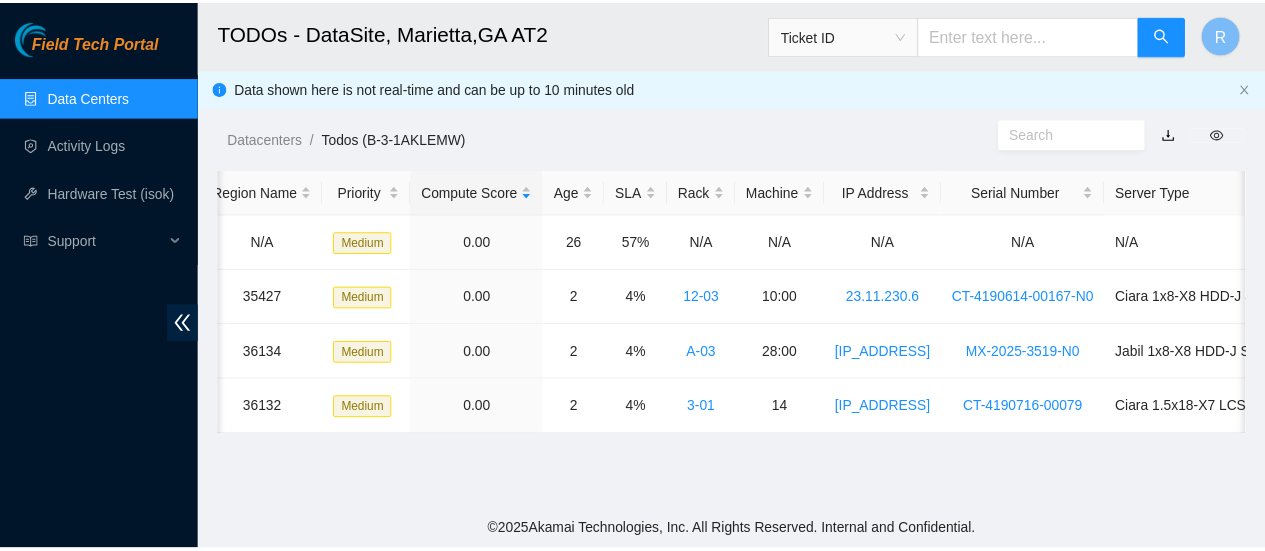 scroll, scrollTop: 0, scrollLeft: 0, axis: both 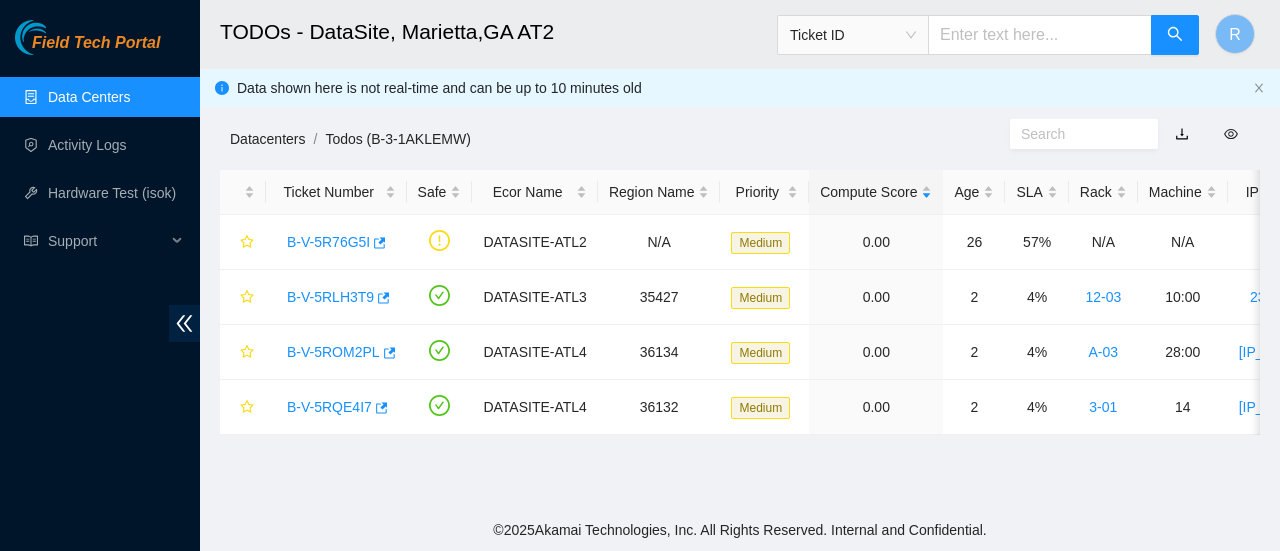 click on "Datacenters" at bounding box center [267, 139] 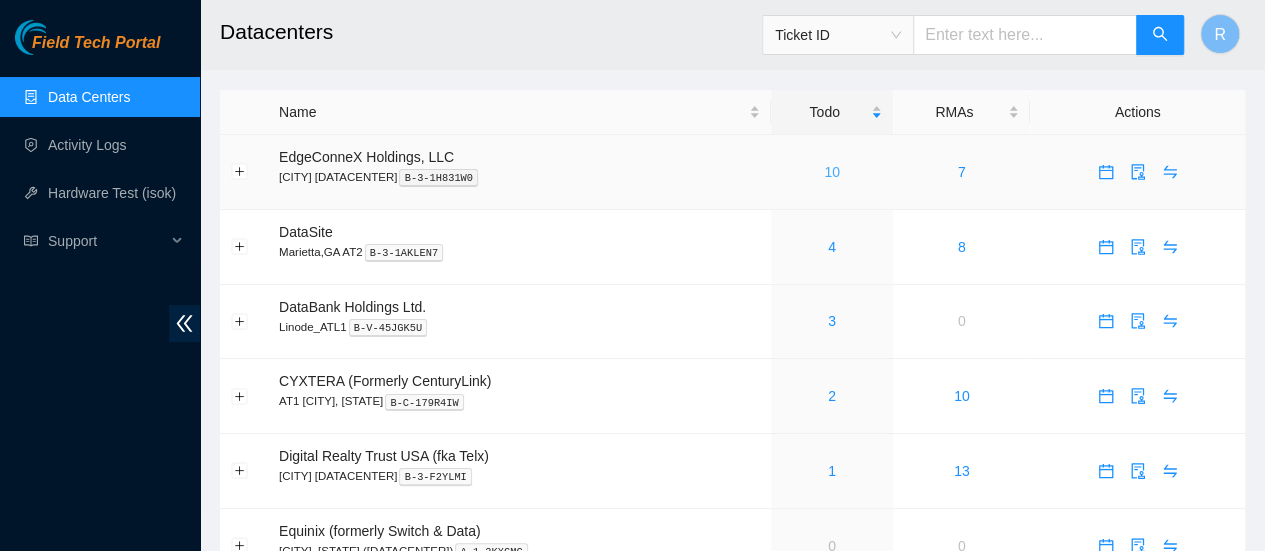click on "10" at bounding box center [832, 172] 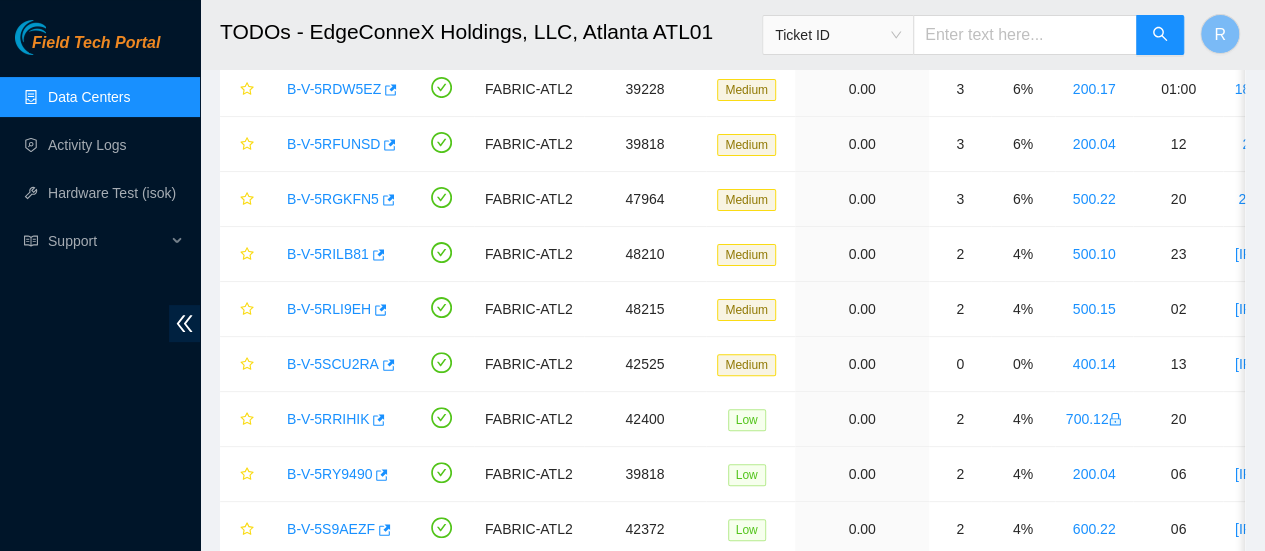 scroll, scrollTop: 287, scrollLeft: 0, axis: vertical 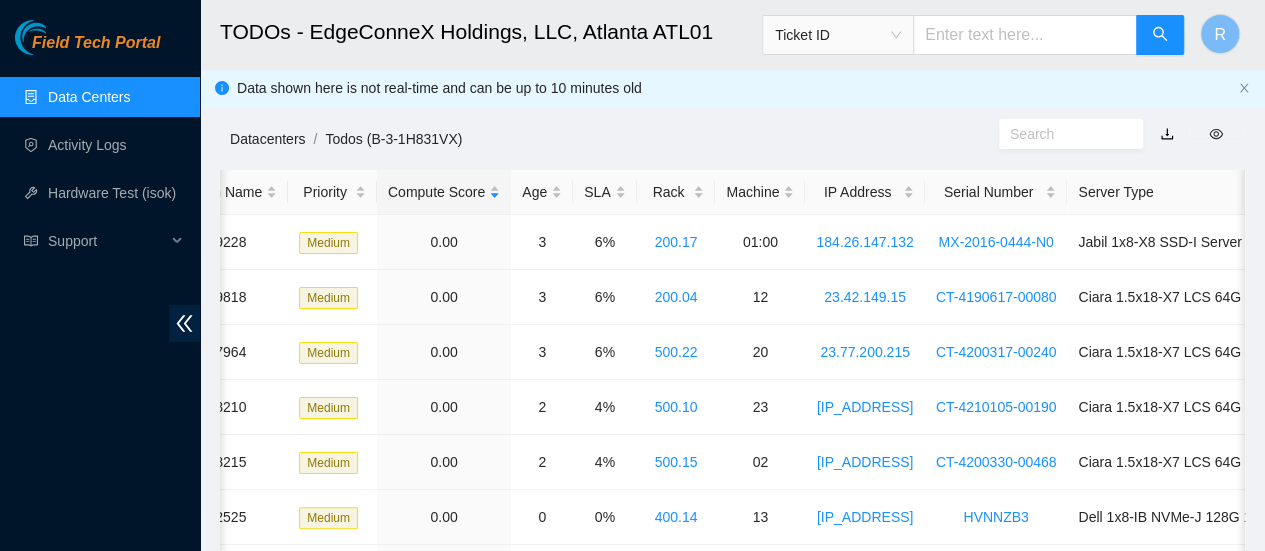 click on "Datacenters" at bounding box center (267, 139) 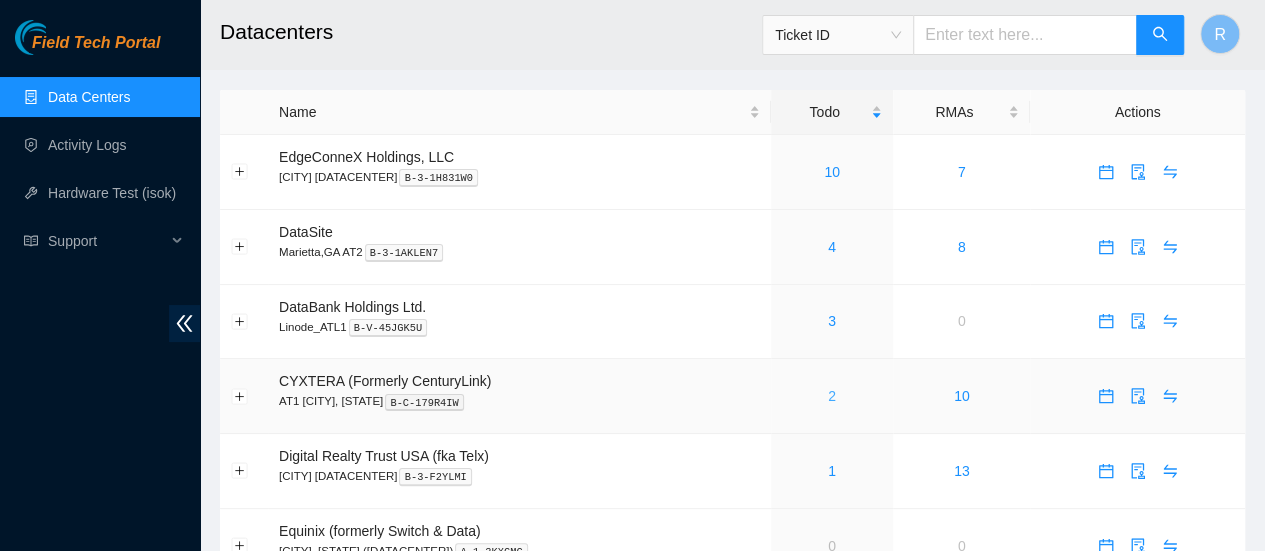 click on "2" at bounding box center [832, 396] 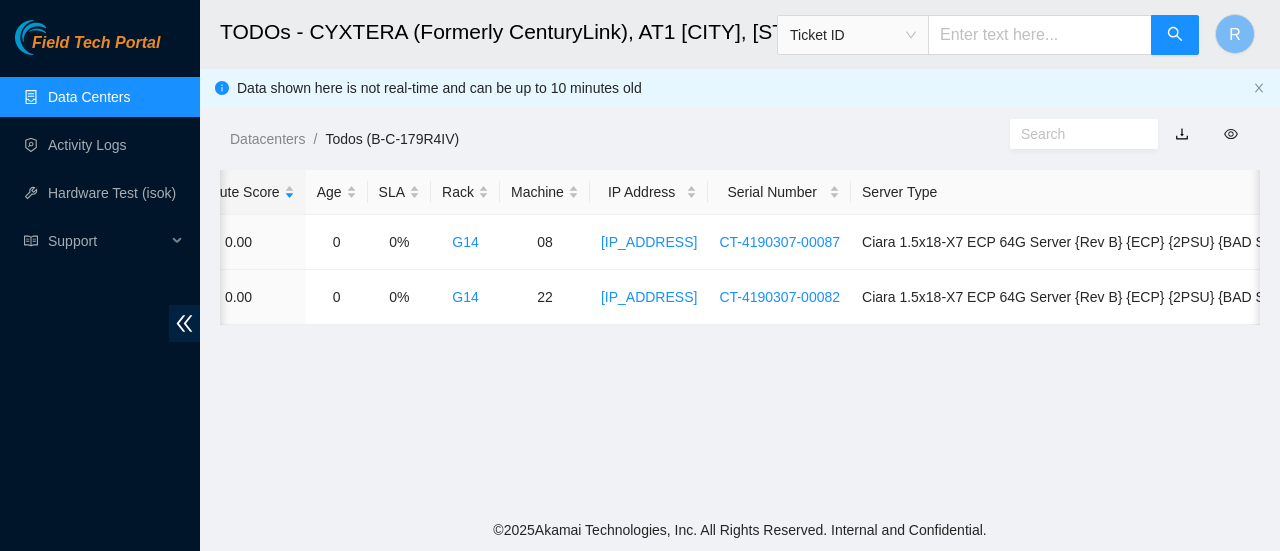 scroll, scrollTop: 0, scrollLeft: 0, axis: both 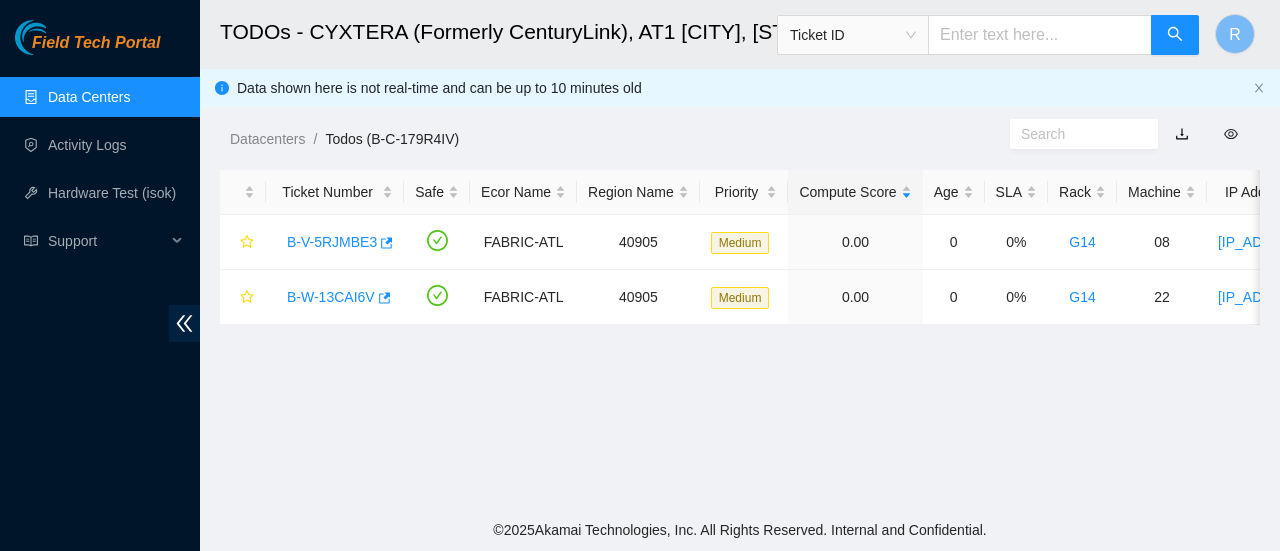 click on "Data Centers" at bounding box center (89, 97) 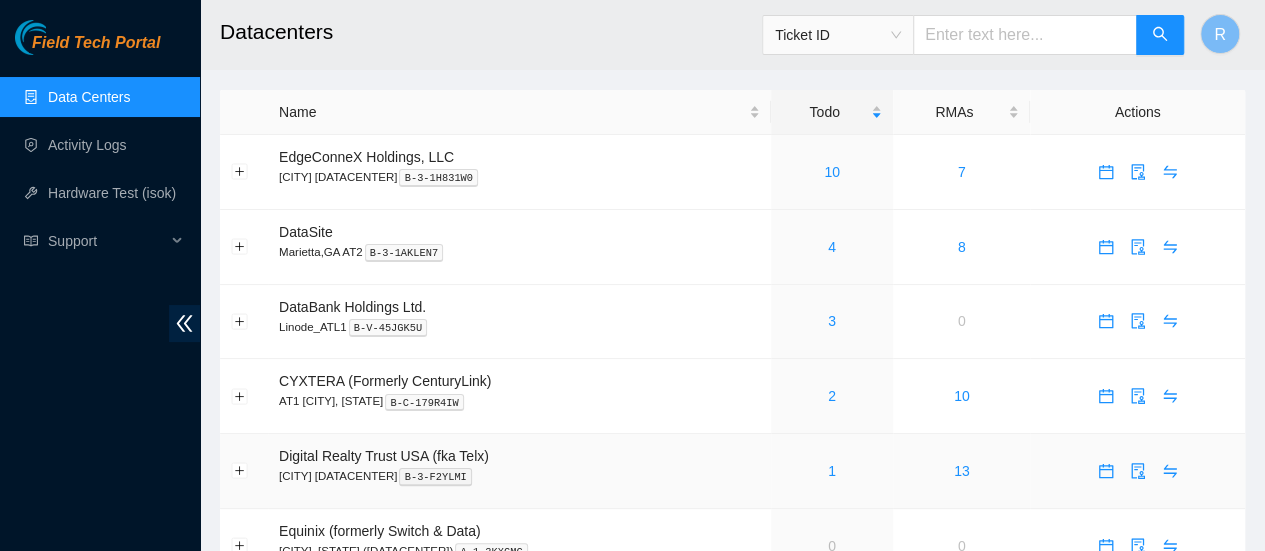 click on "Digital Realty Trust USA (fka Telx)" at bounding box center (384, 456) 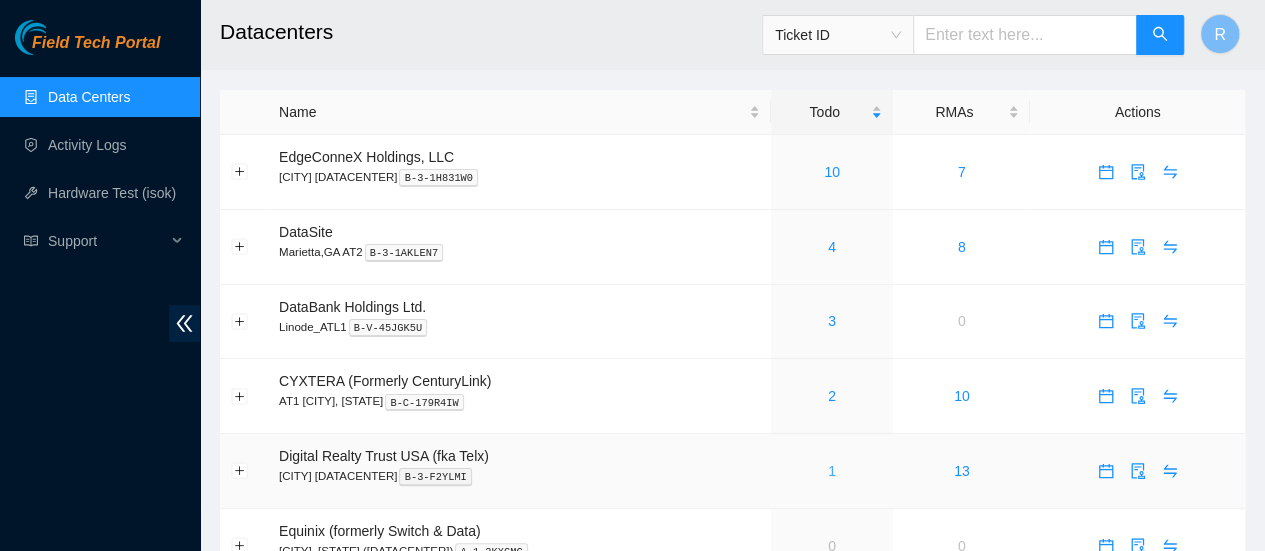 click on "1" at bounding box center (832, 471) 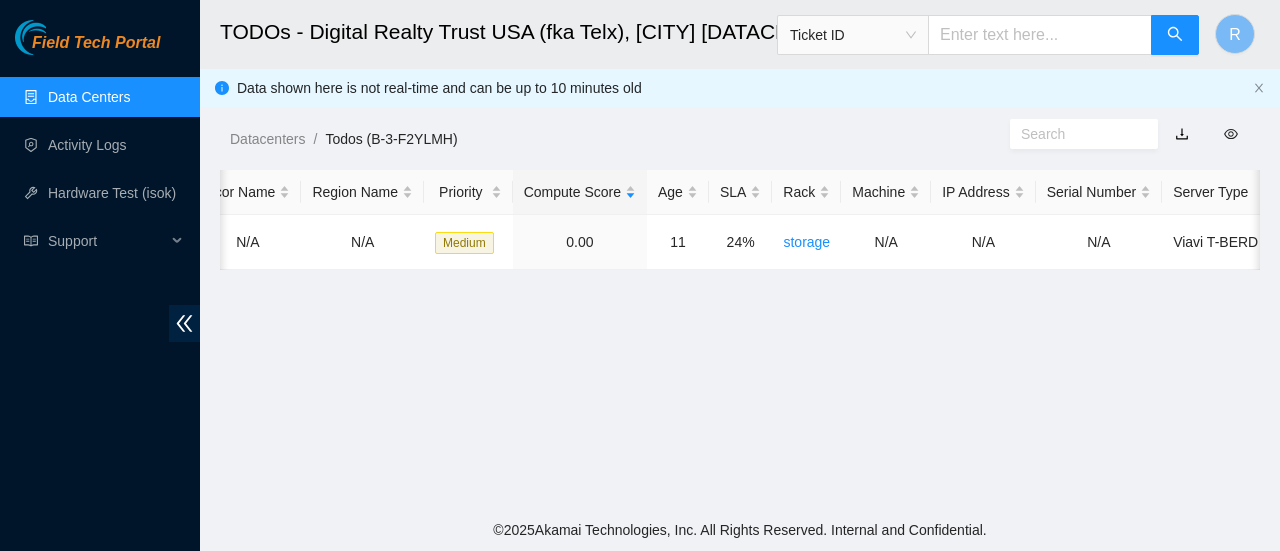 scroll, scrollTop: 0, scrollLeft: 381, axis: horizontal 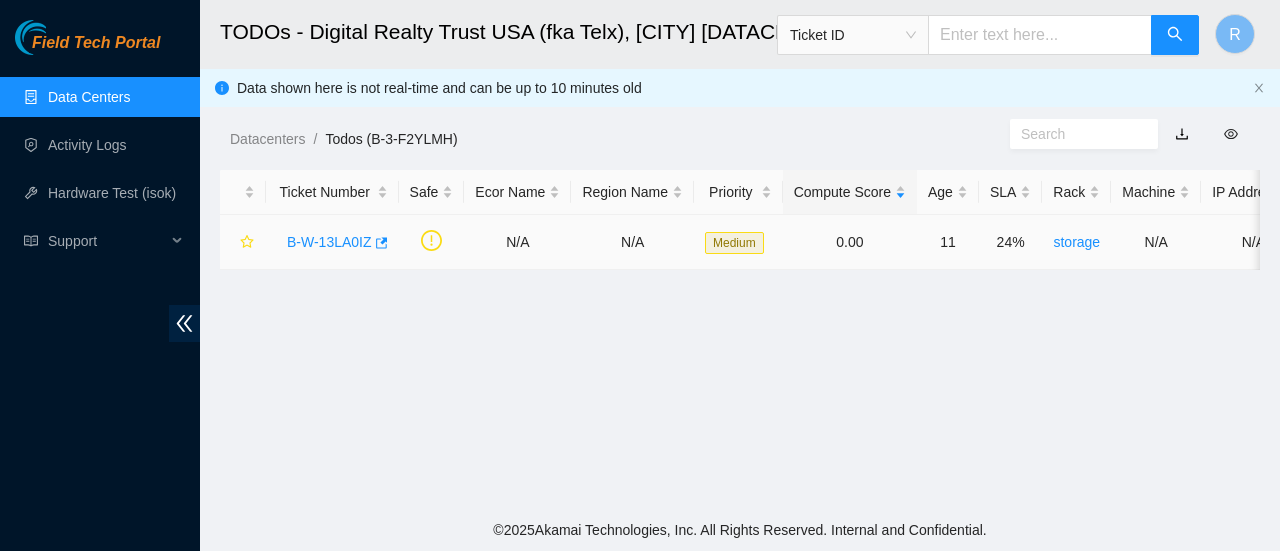 click on "B-W-13LA0IZ" at bounding box center (329, 242) 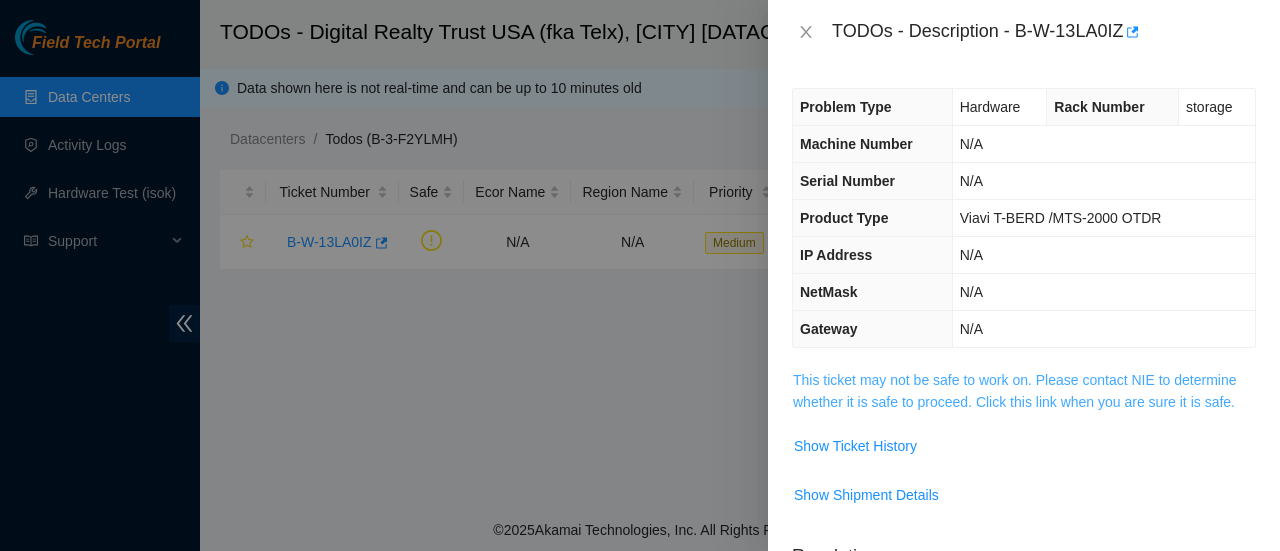 click on "This ticket may not be safe to work on. Please contact NIE to determine whether it is safe to proceed. Click this link when you are sure it is safe." at bounding box center [1015, 391] 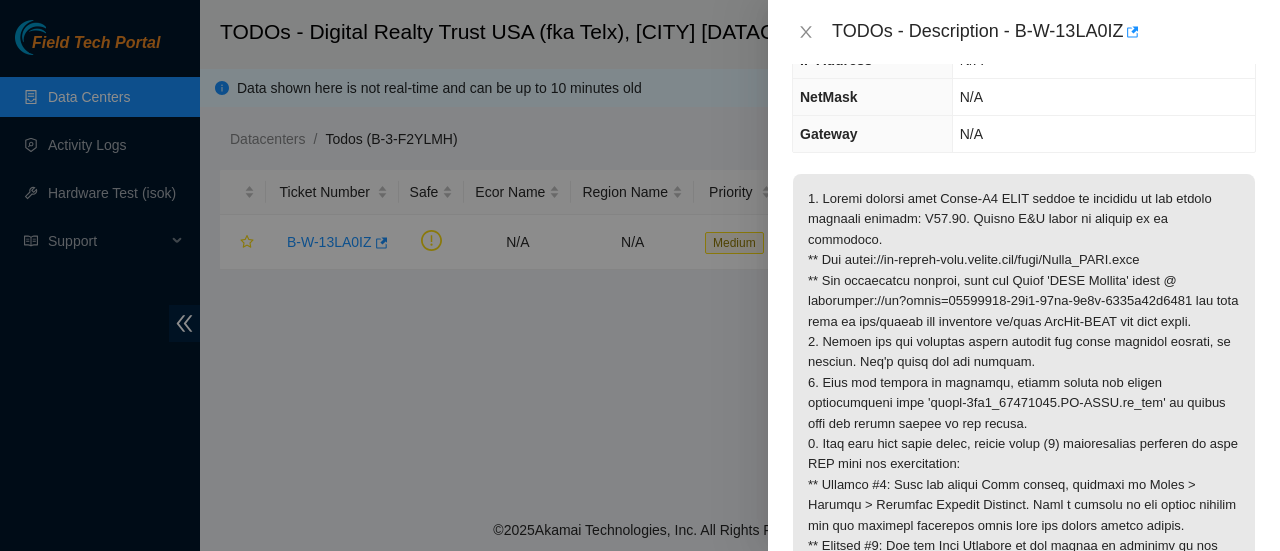 scroll, scrollTop: 0, scrollLeft: 0, axis: both 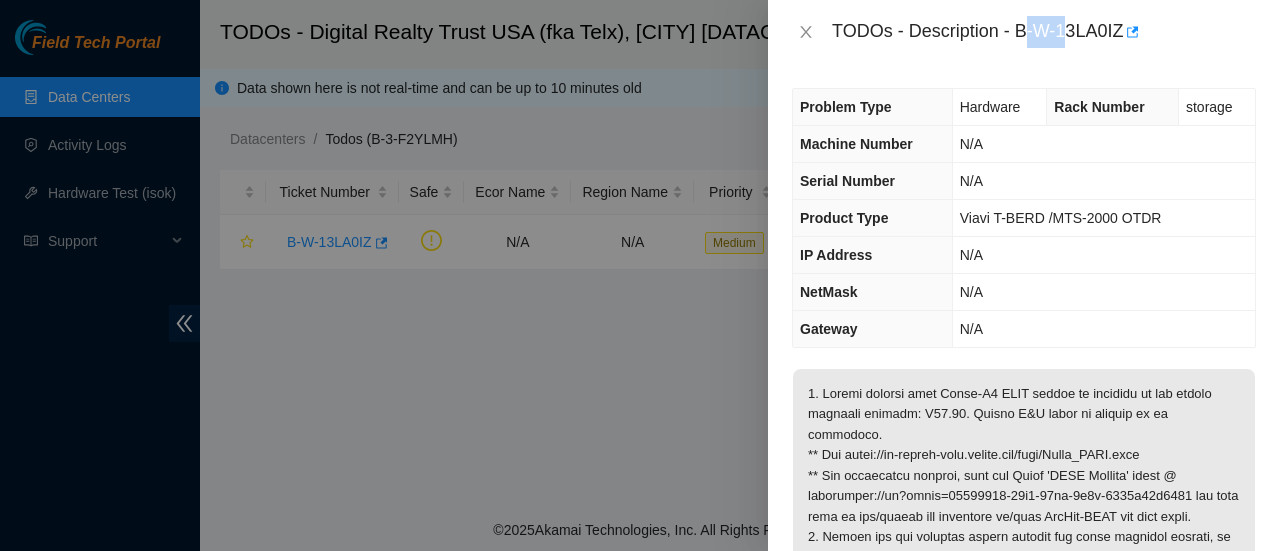 drag, startPoint x: 1022, startPoint y: 37, endPoint x: 1073, endPoint y: 37, distance: 51 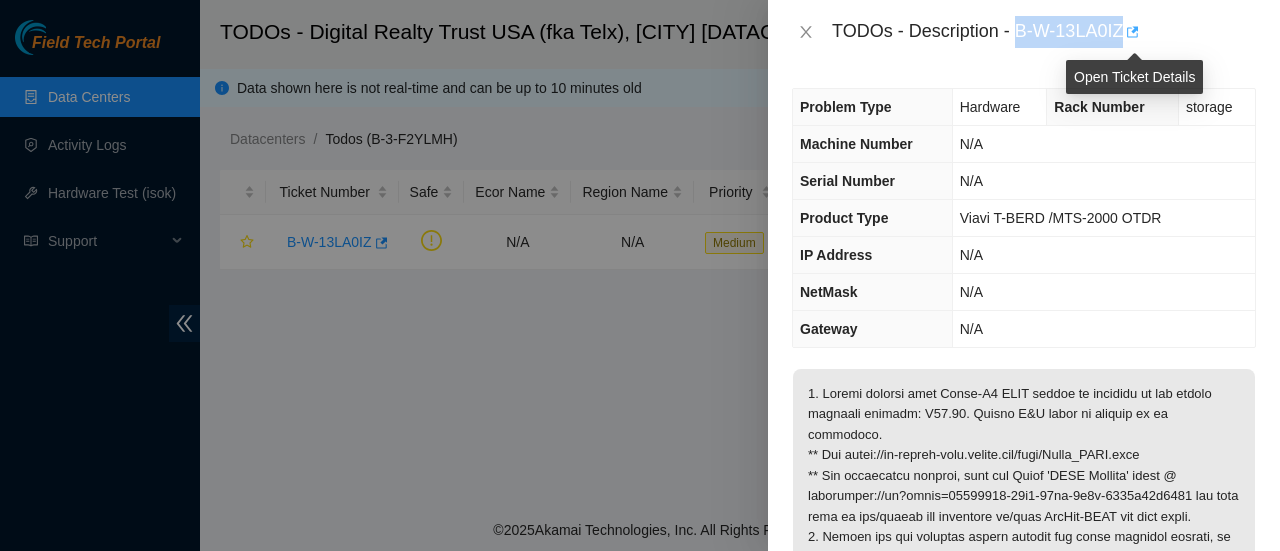 drag, startPoint x: 1020, startPoint y: 33, endPoint x: 1130, endPoint y: 35, distance: 110.01818 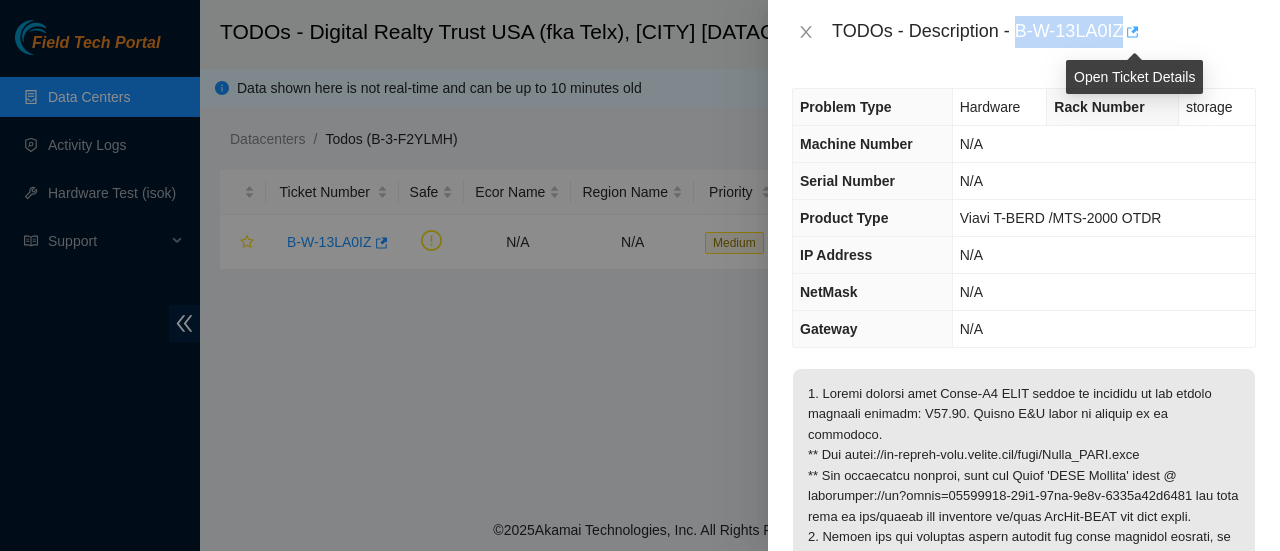 click on "TODOs - Description - B-W-13LA0IZ" at bounding box center [1044, 32] 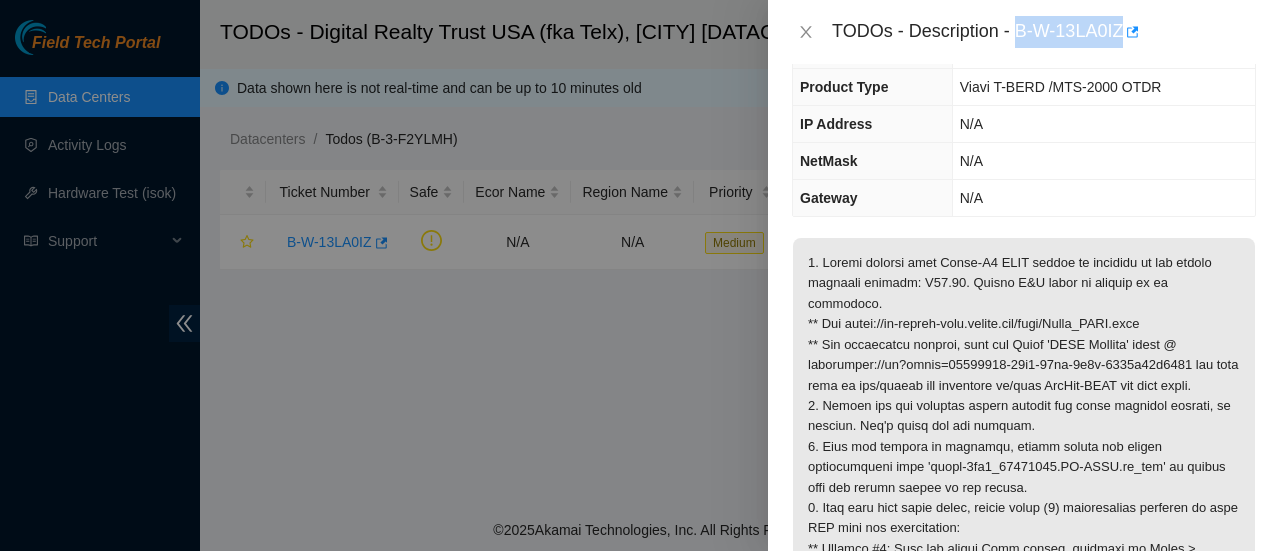 scroll, scrollTop: 0, scrollLeft: 0, axis: both 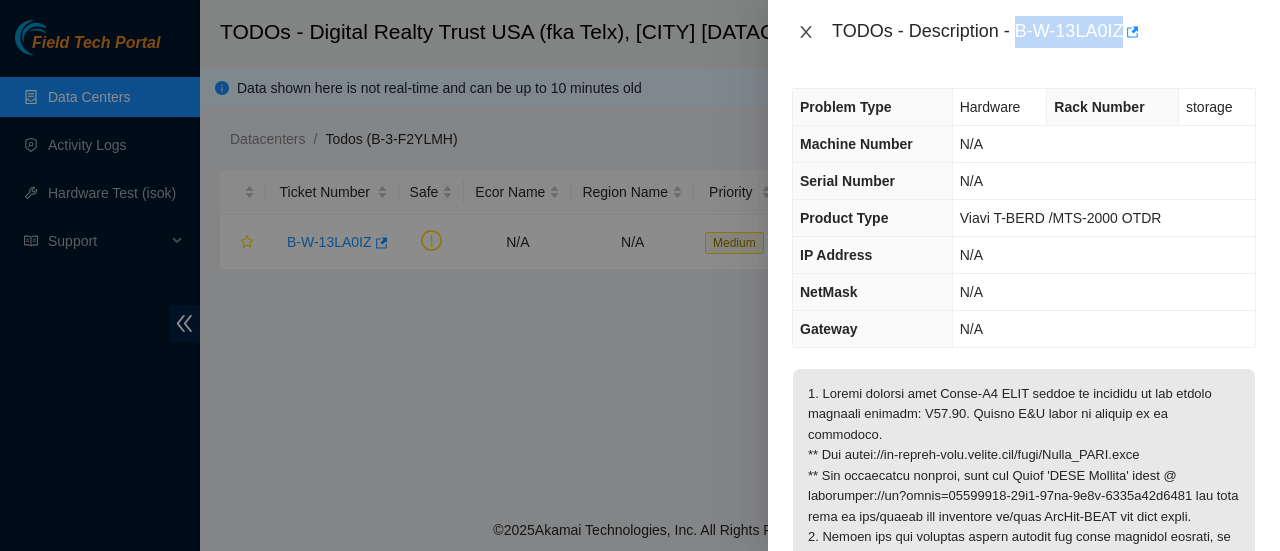 click 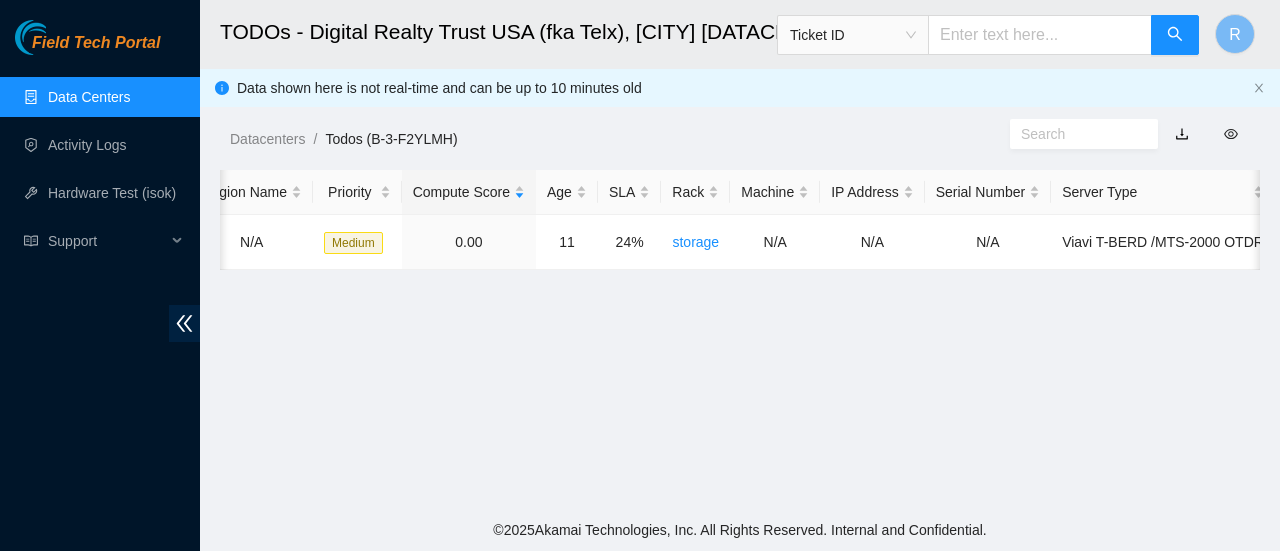 scroll, scrollTop: 0, scrollLeft: 0, axis: both 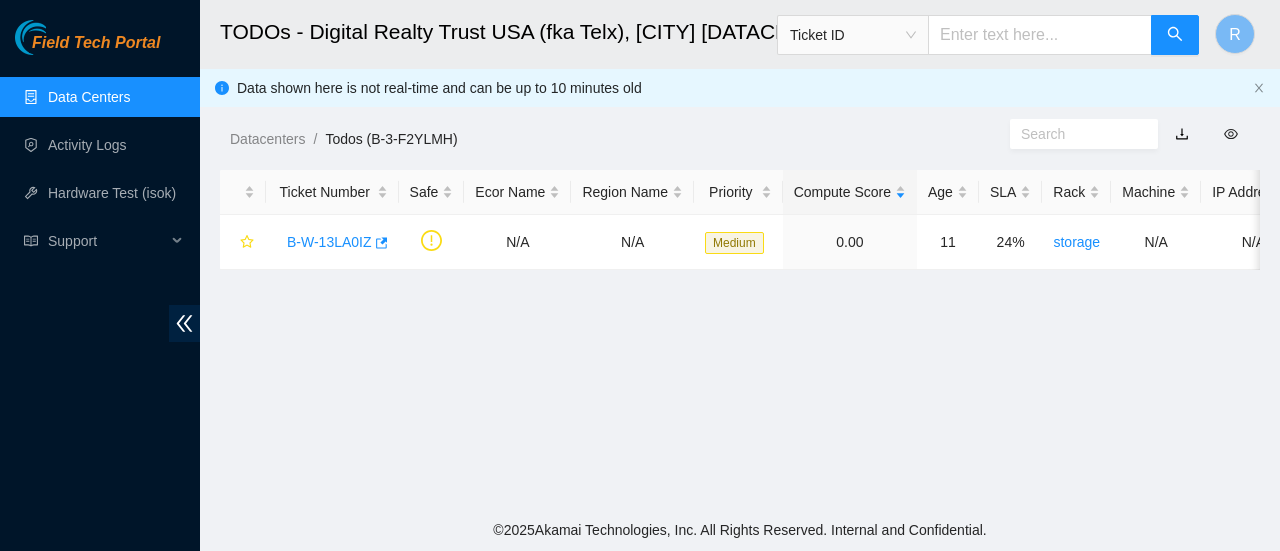 click on "Data Centers" at bounding box center (89, 97) 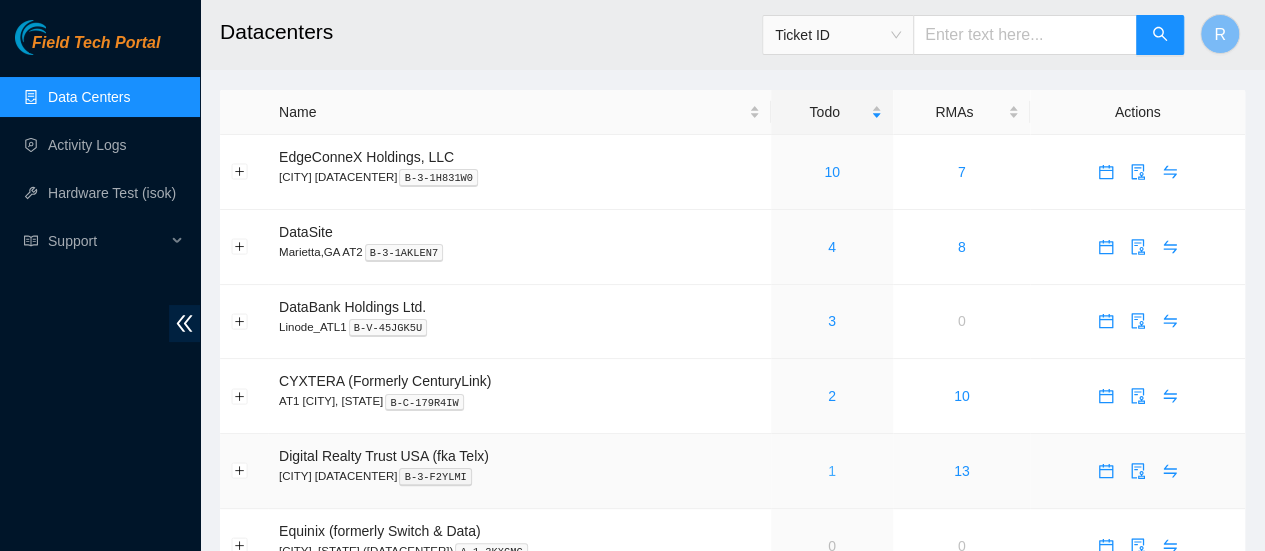 click on "1" at bounding box center [832, 471] 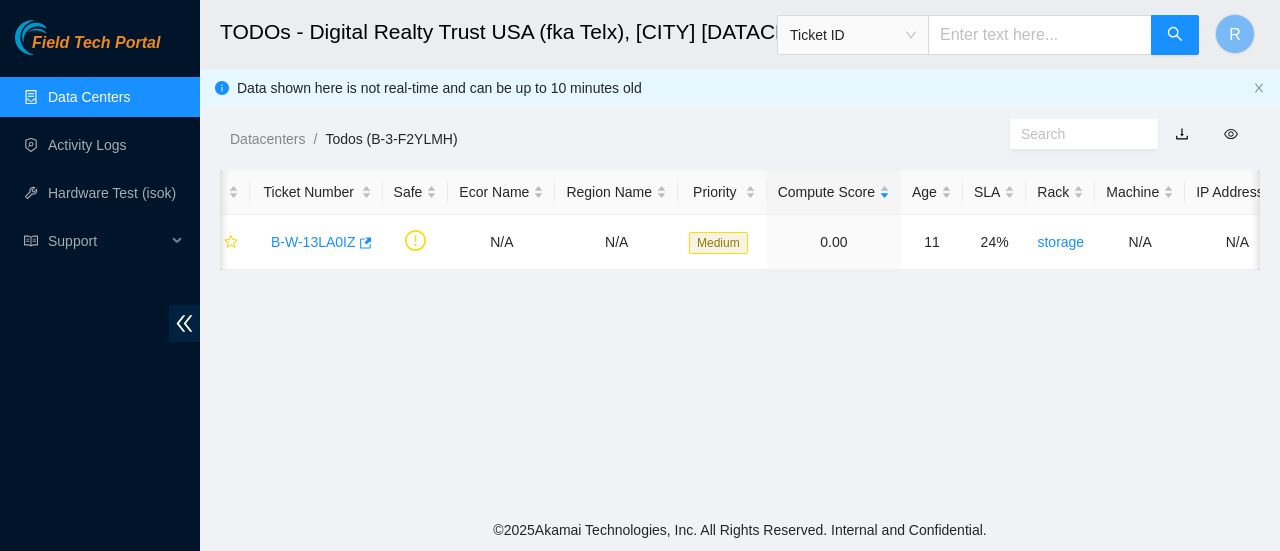 scroll, scrollTop: 0, scrollLeft: 0, axis: both 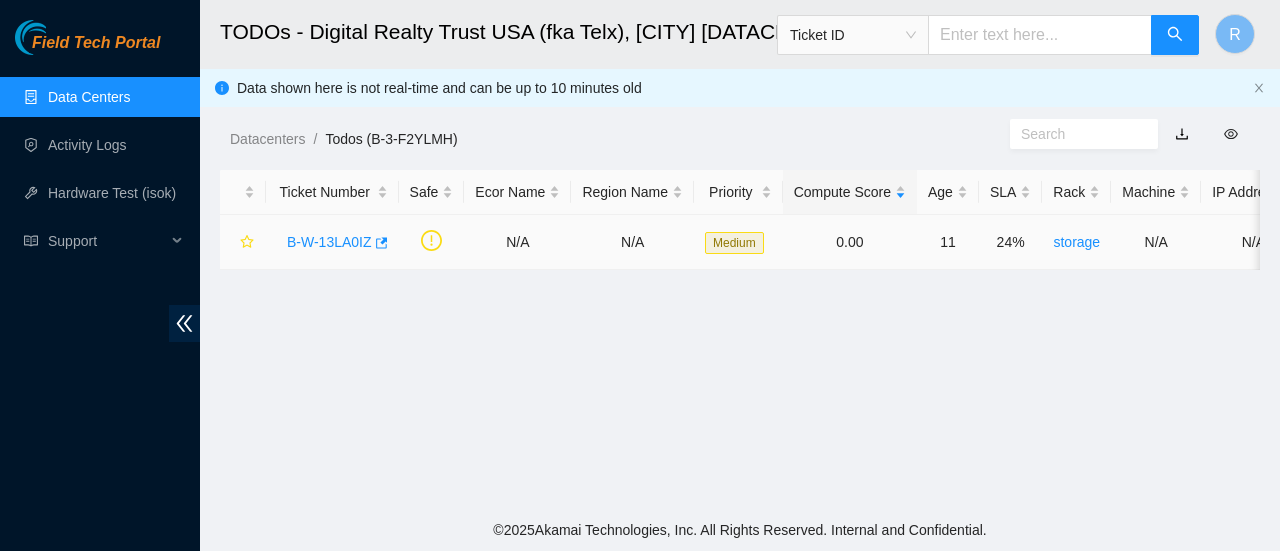 click on "B-W-13LA0IZ" at bounding box center (329, 242) 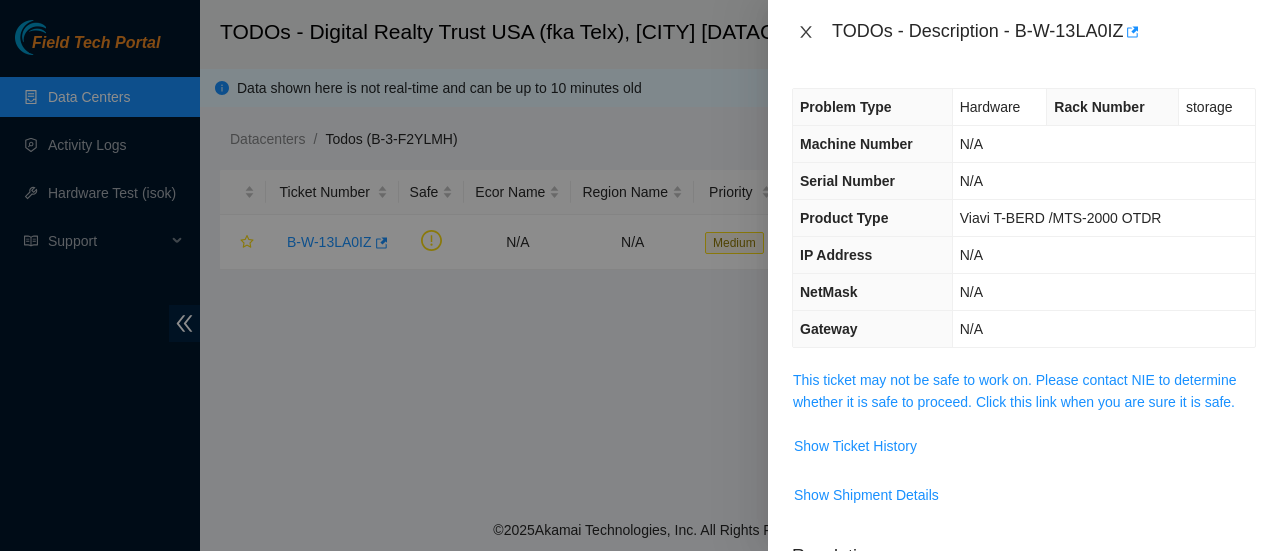 click 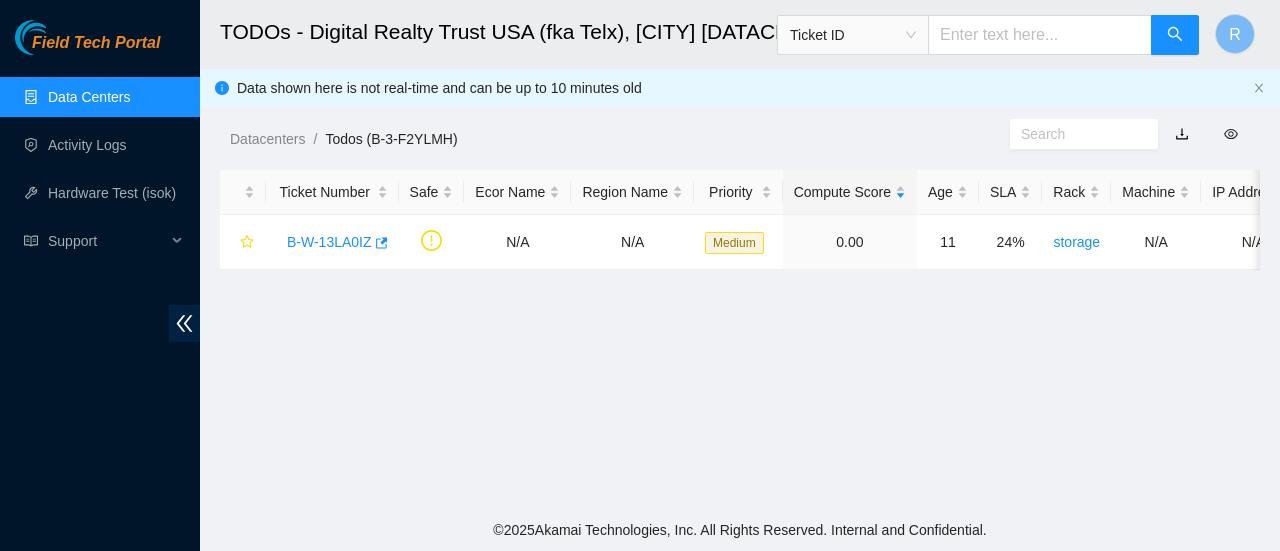 click on "Data Centers" at bounding box center (89, 97) 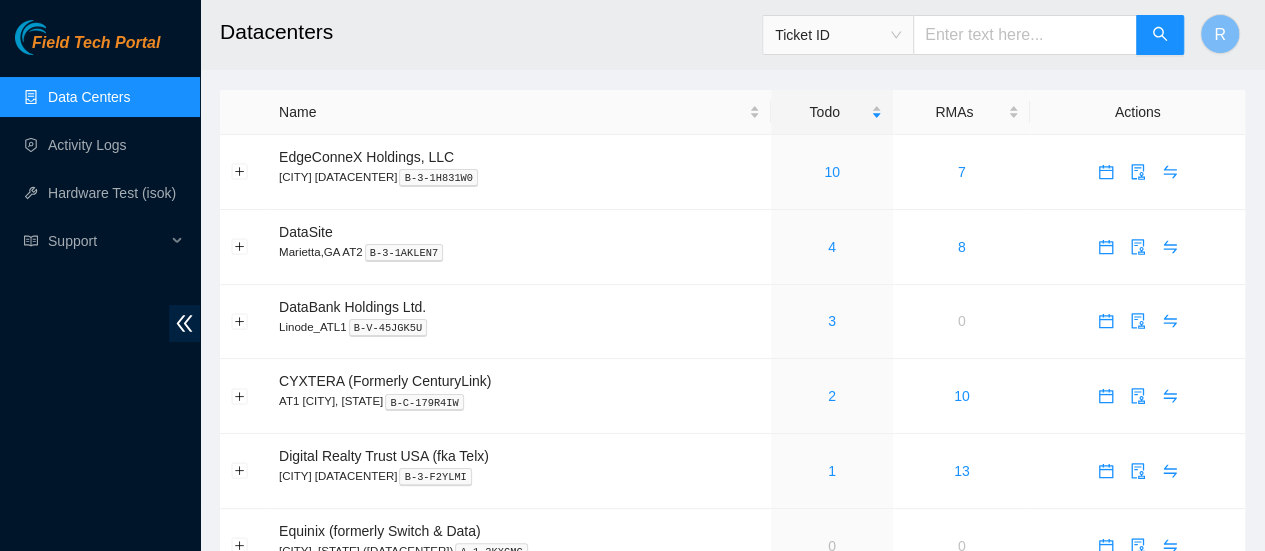 click on "Data Centers" at bounding box center (89, 97) 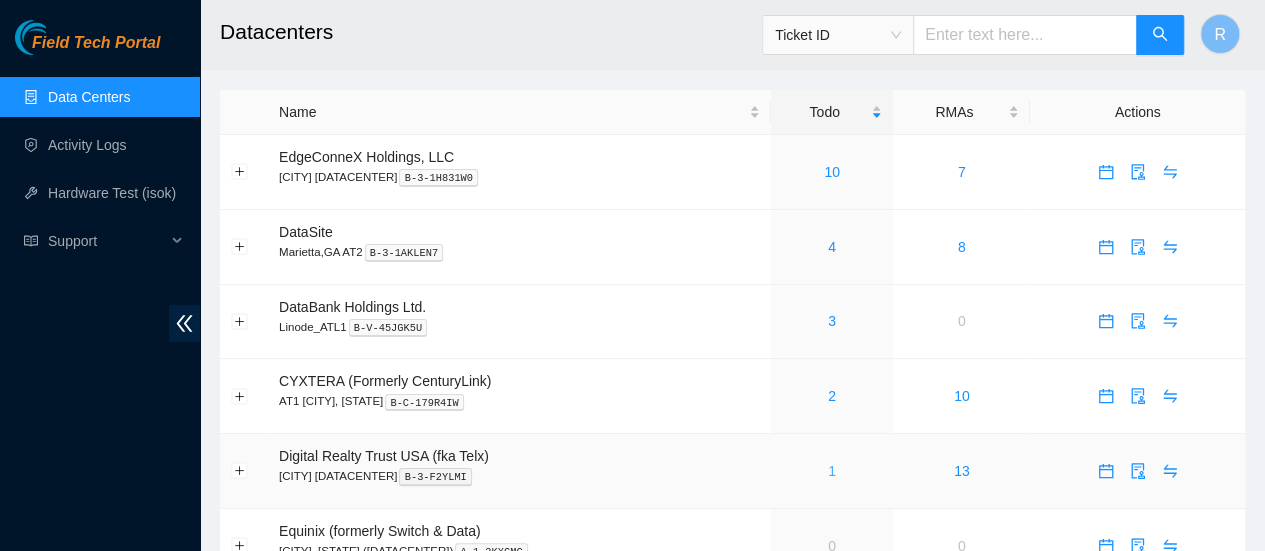 click on "1" at bounding box center (832, 471) 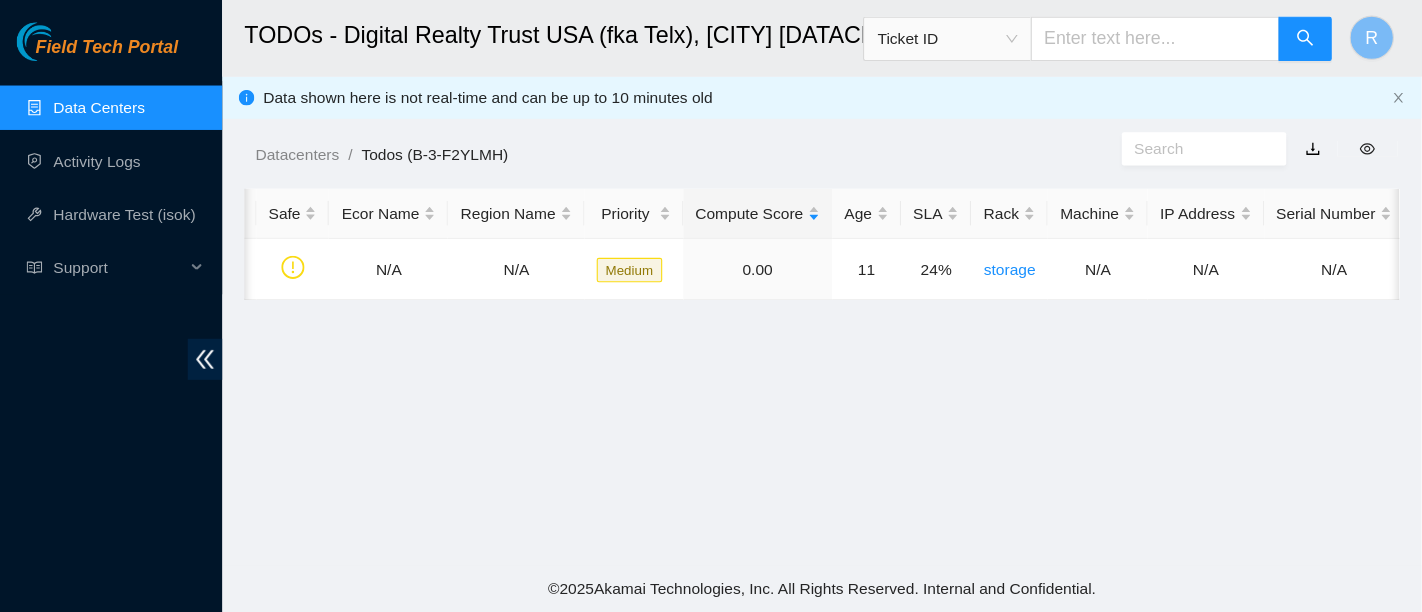 scroll, scrollTop: 0, scrollLeft: 30, axis: horizontal 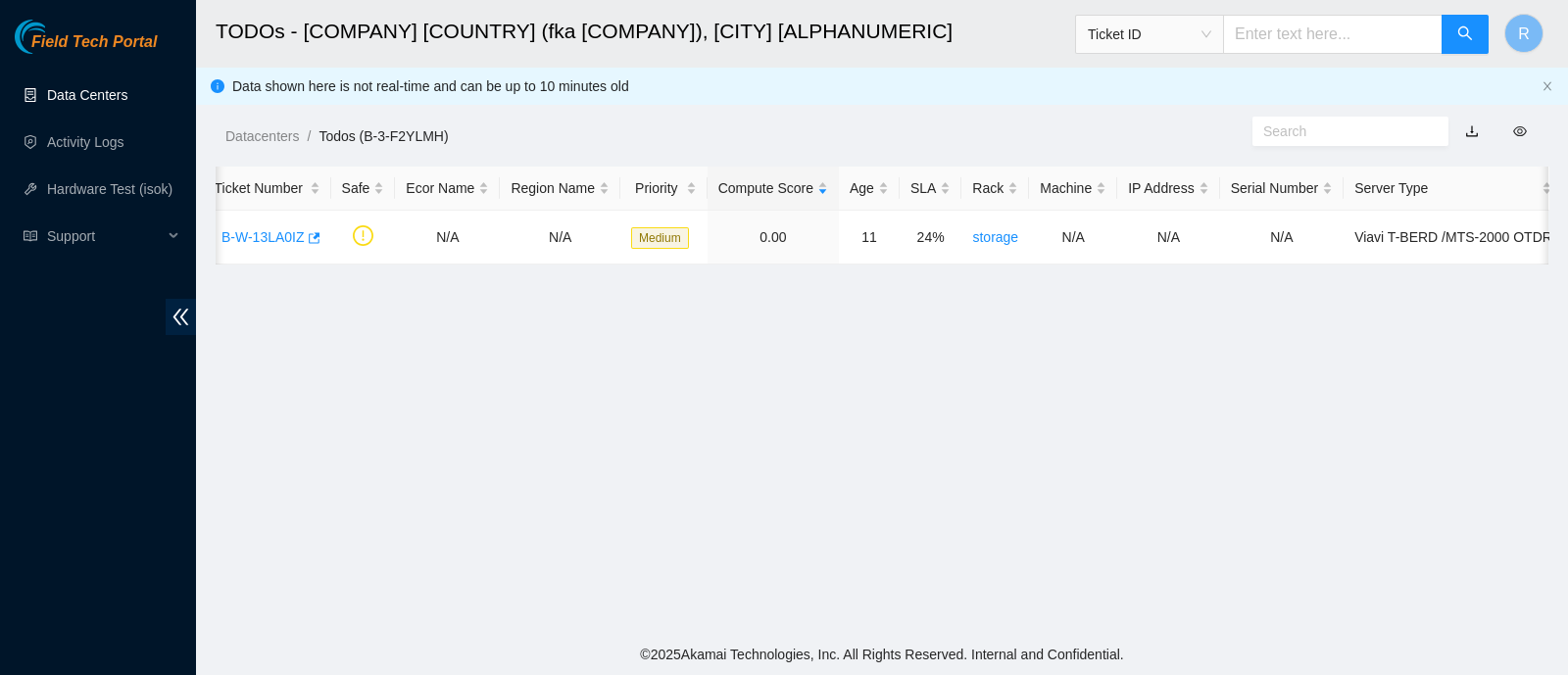click on "Data Centers" at bounding box center [87, 95] 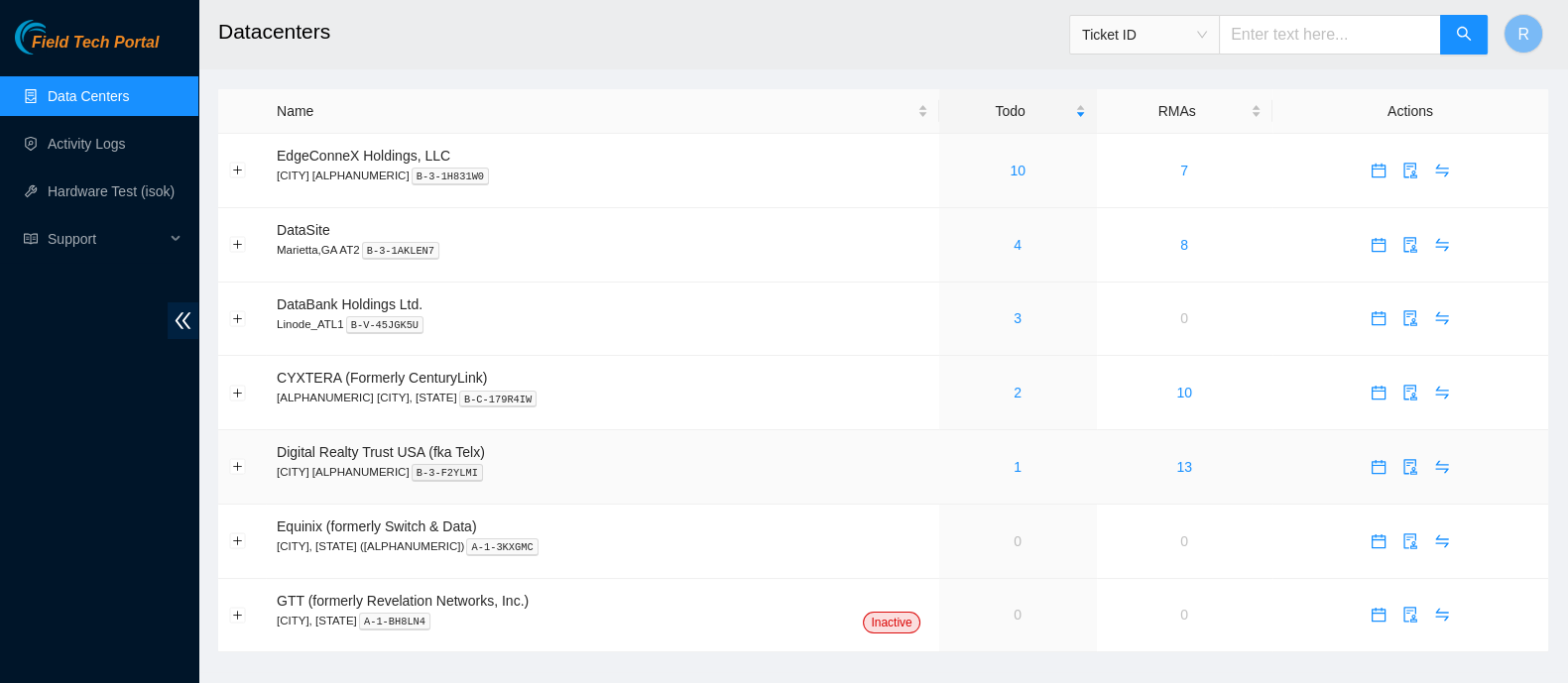 click on "1" at bounding box center (1018, 467) 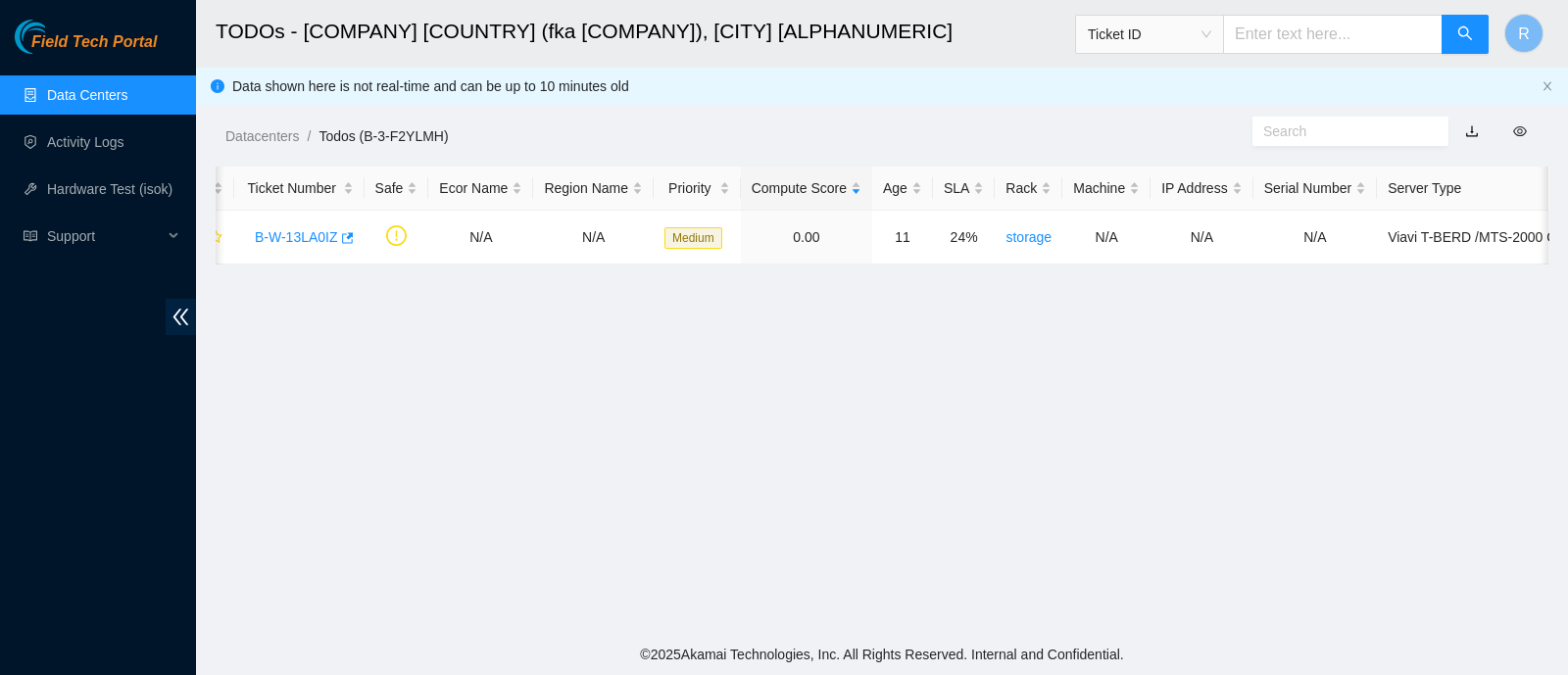 scroll, scrollTop: 0, scrollLeft: 60, axis: horizontal 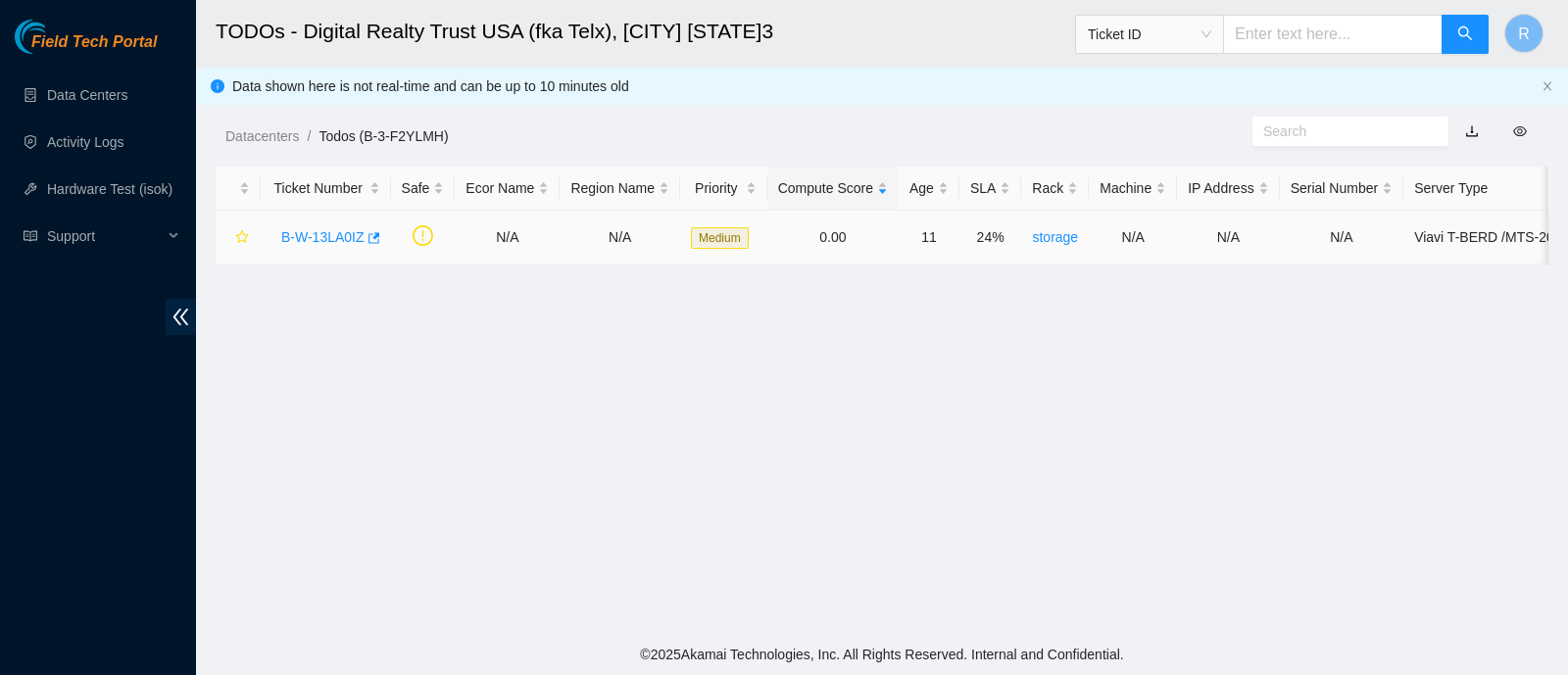 click on "B-W-13LA0IZ" at bounding box center (322, 237) 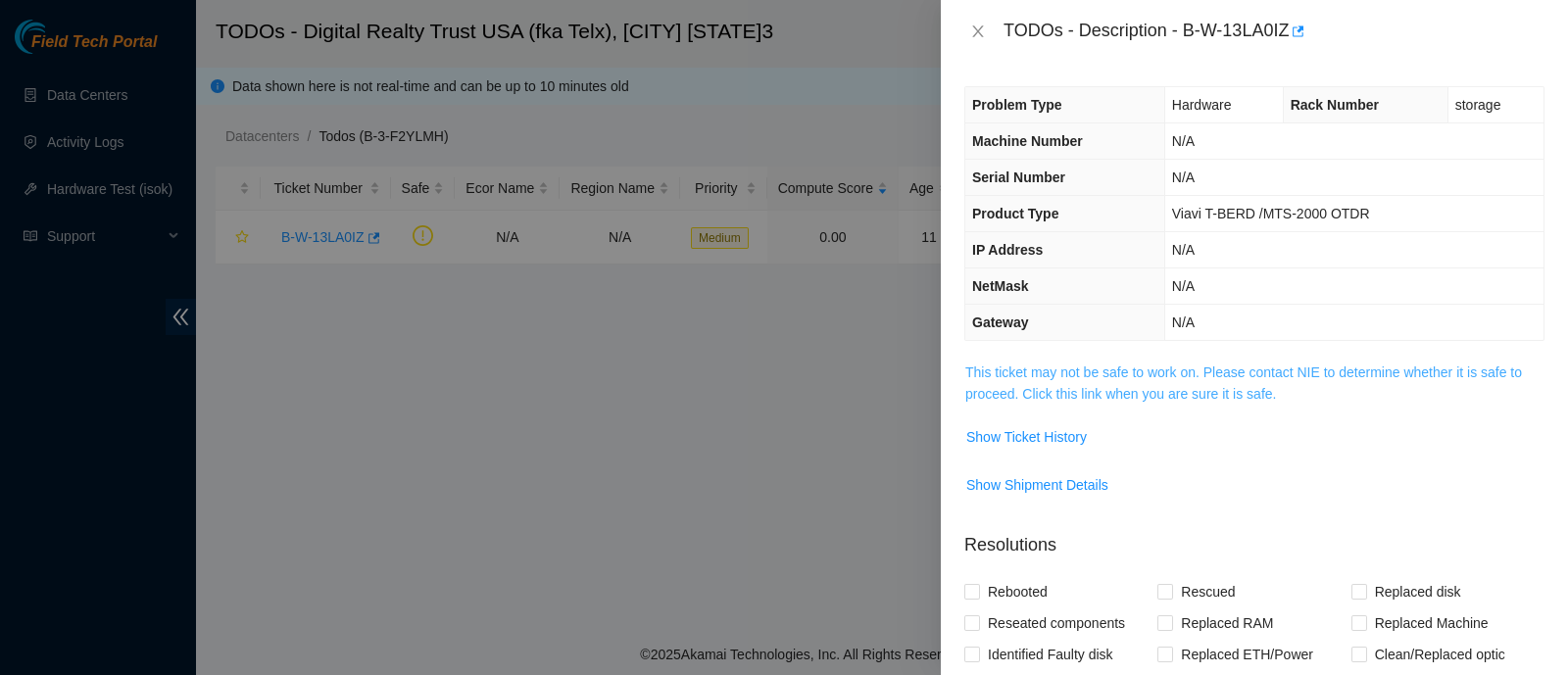 click on "This ticket may not be safe to work on. Please contact NIE to determine whether it is safe to proceed. Click this link when you are sure it is safe." at bounding box center (1244, 383) 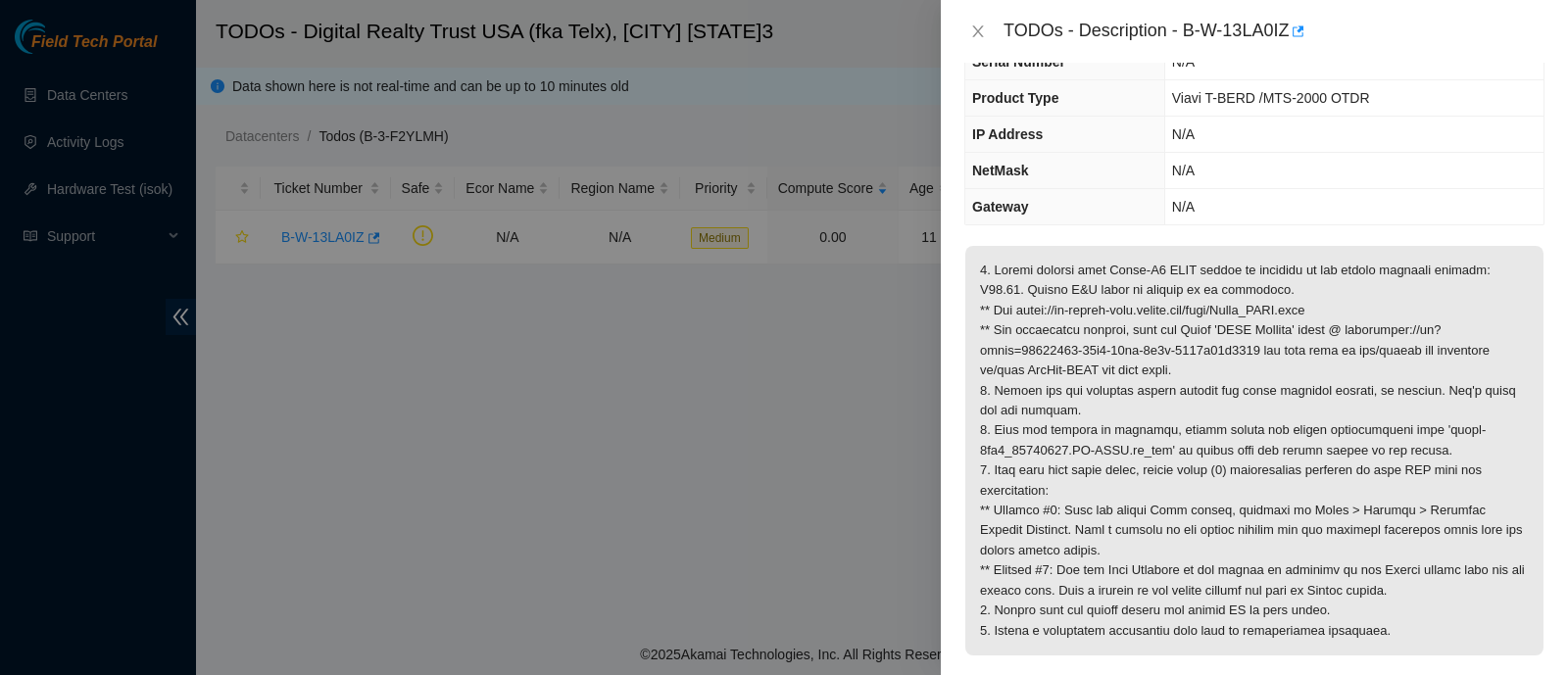 scroll, scrollTop: 0, scrollLeft: 0, axis: both 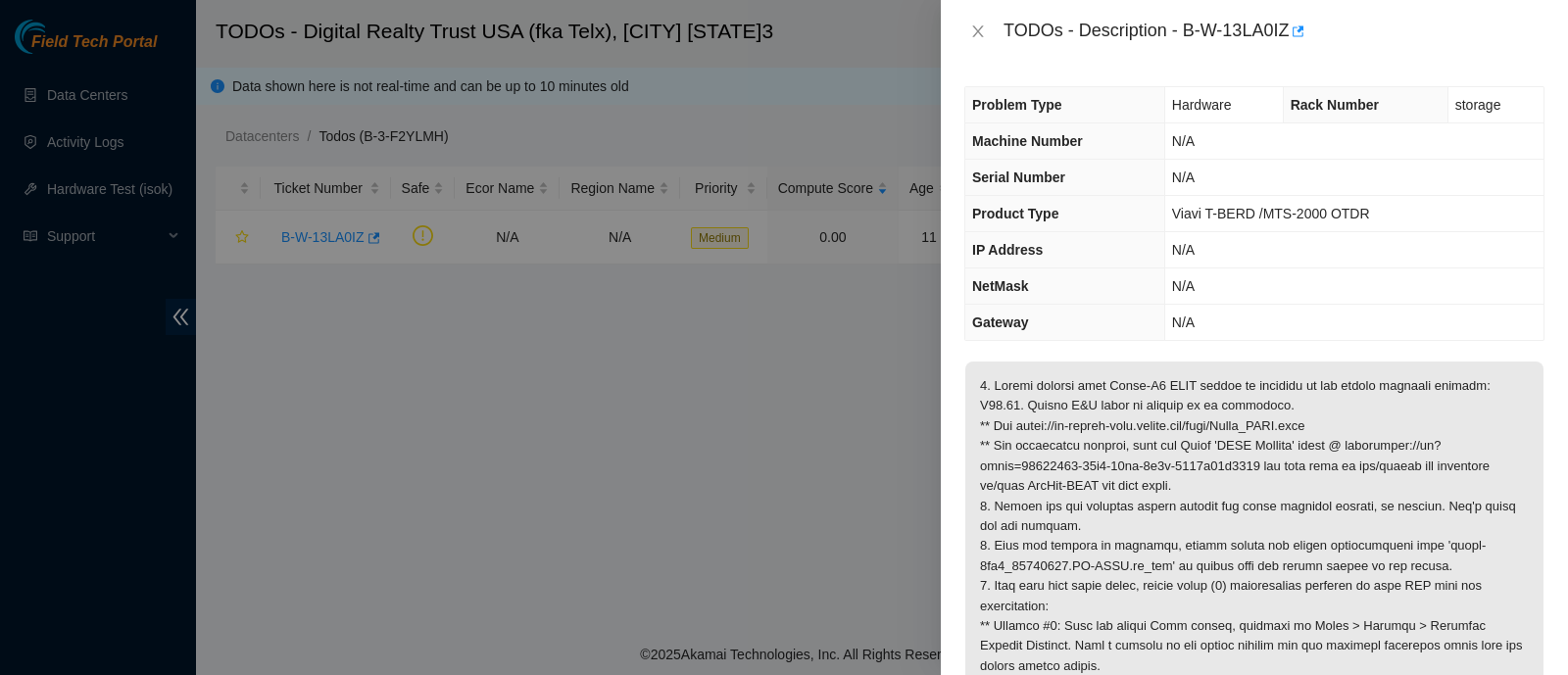 click at bounding box center (784, 337) 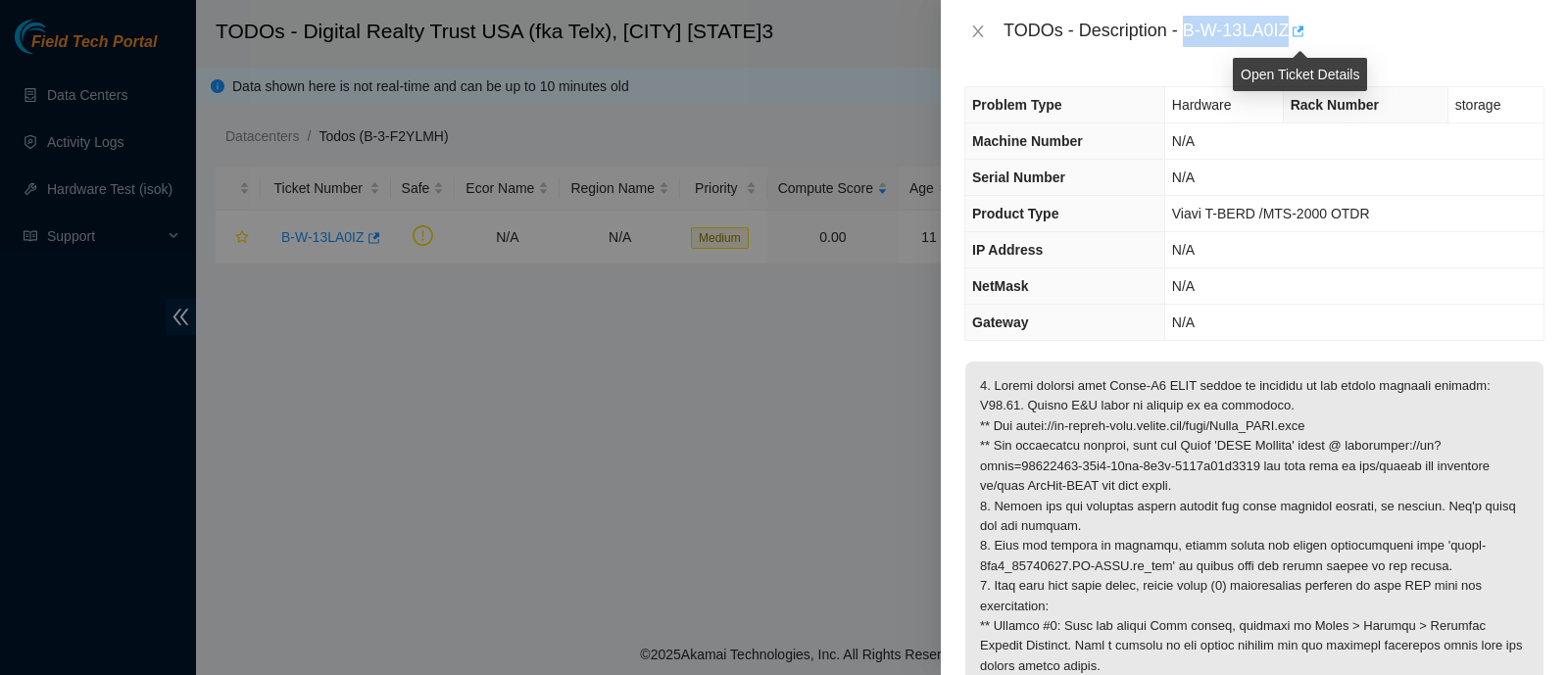 drag, startPoint x: 1186, startPoint y: 31, endPoint x: 1294, endPoint y: 33, distance: 108.01852 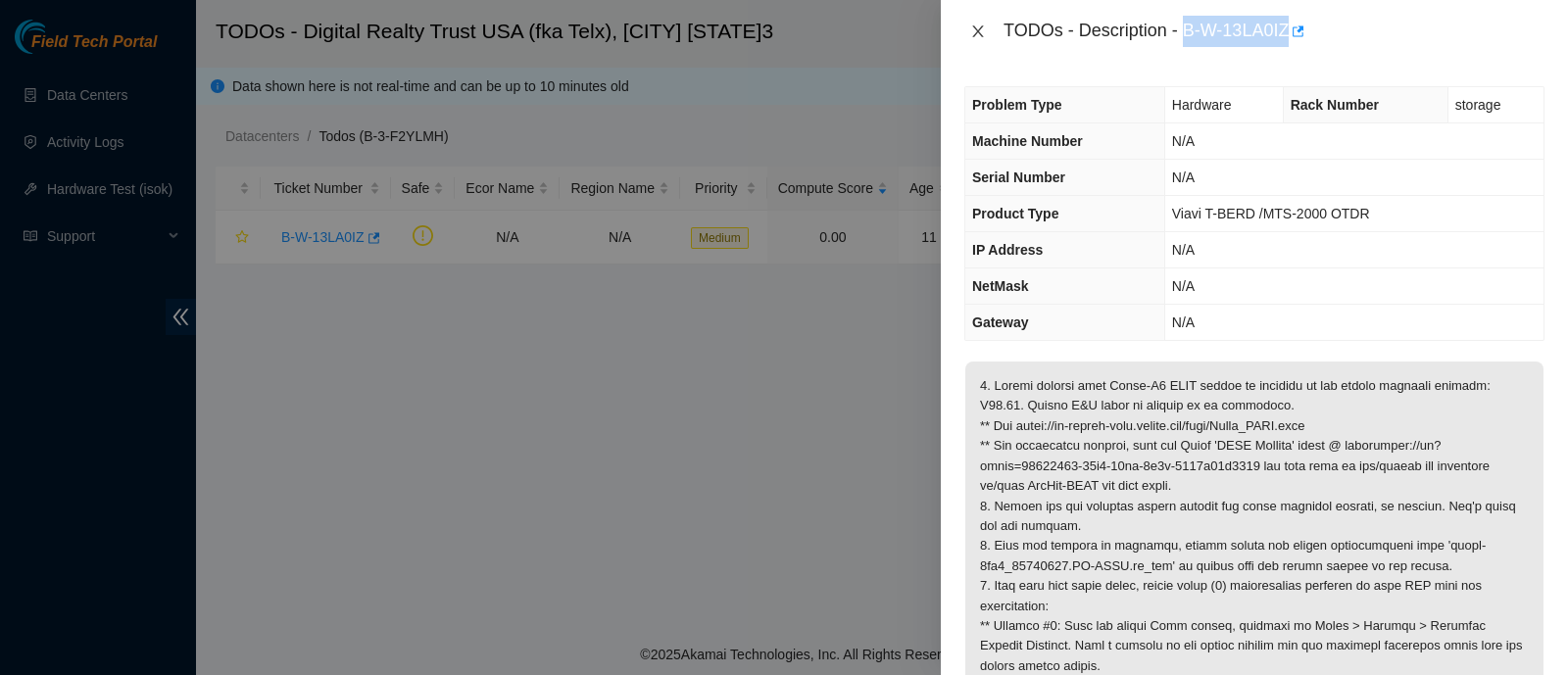 click 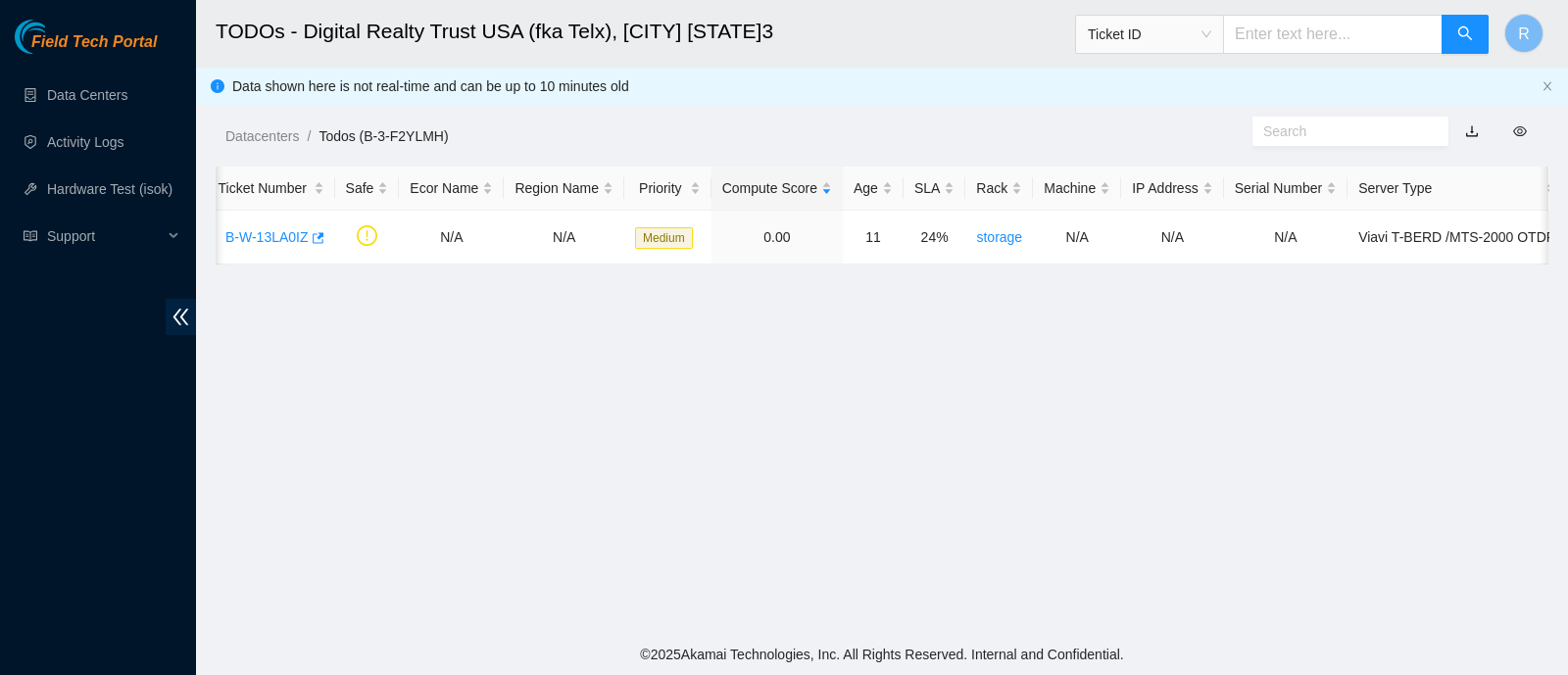 scroll, scrollTop: 0, scrollLeft: 60, axis: horizontal 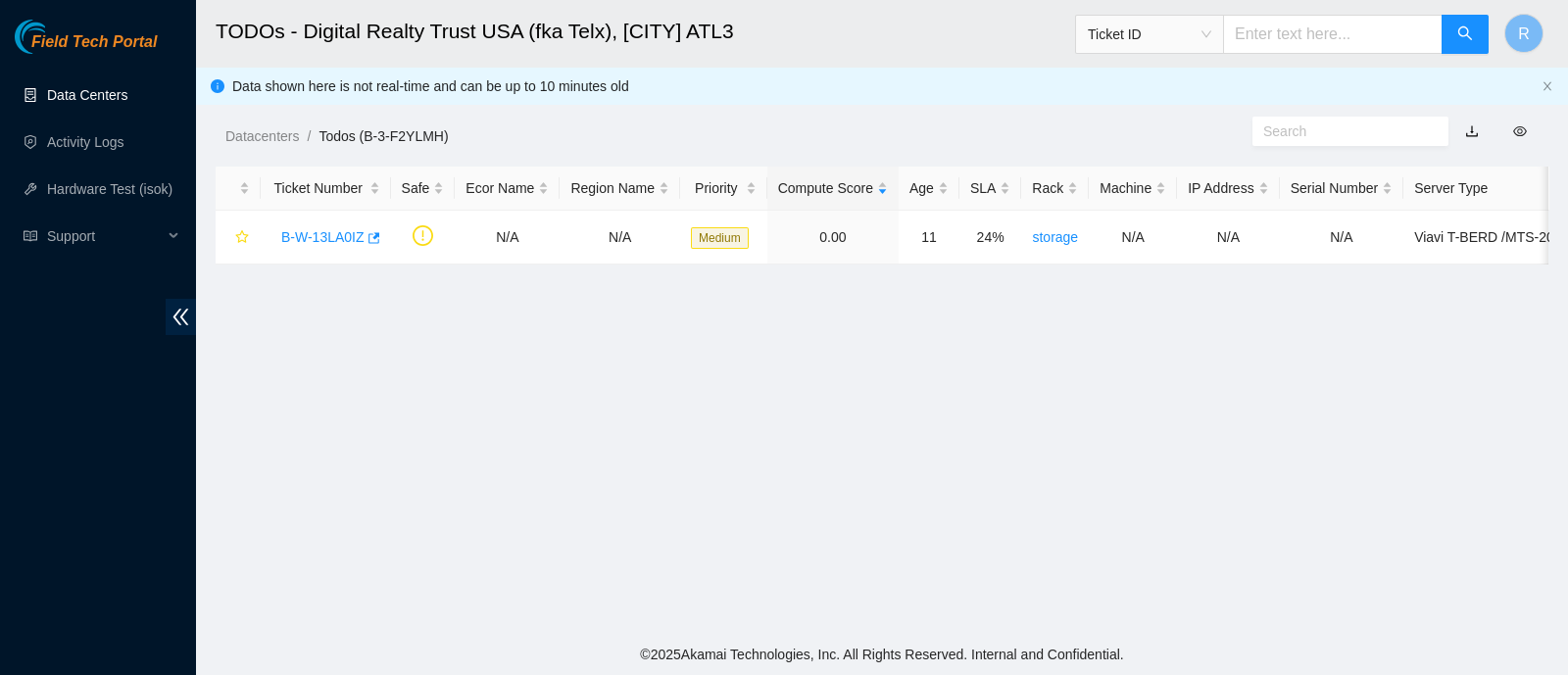 click on "Data Centers" at bounding box center (87, 95) 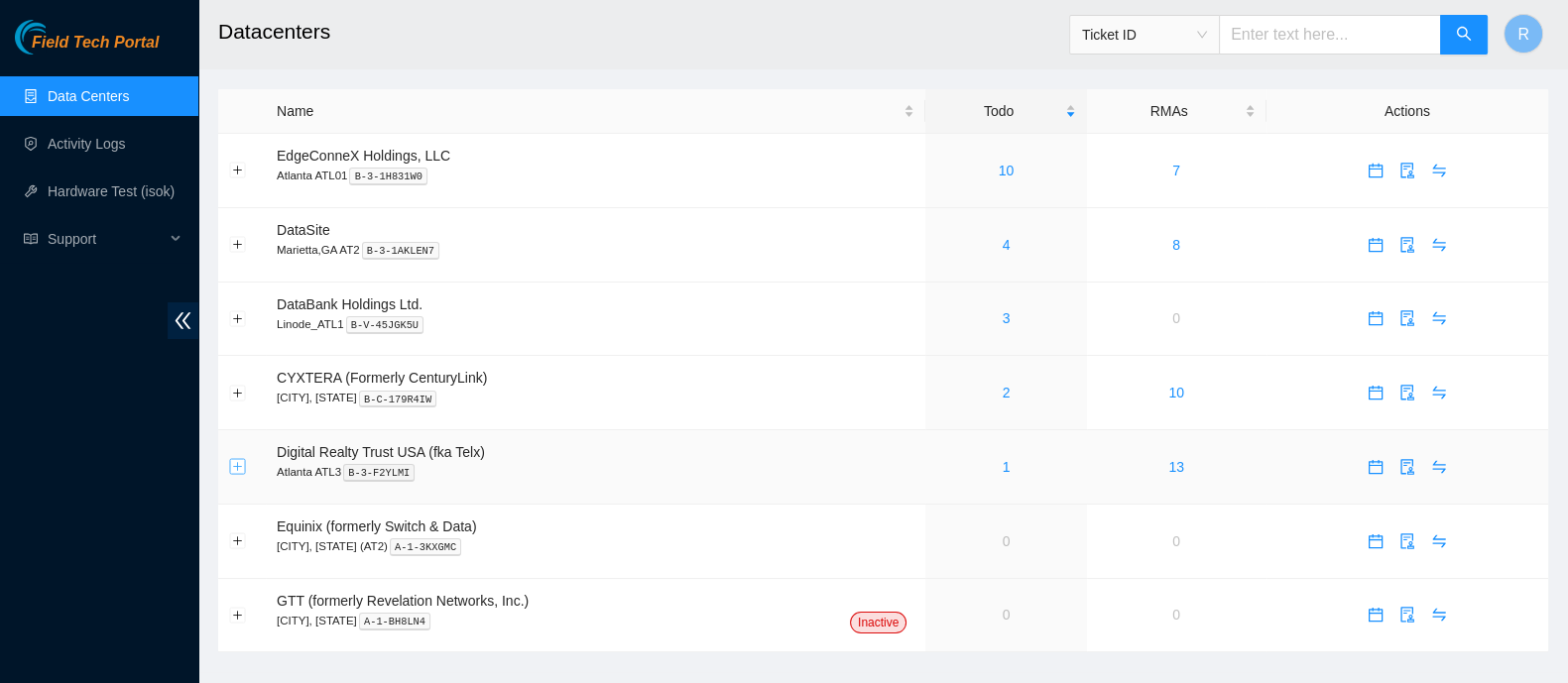 click at bounding box center (238, 467) 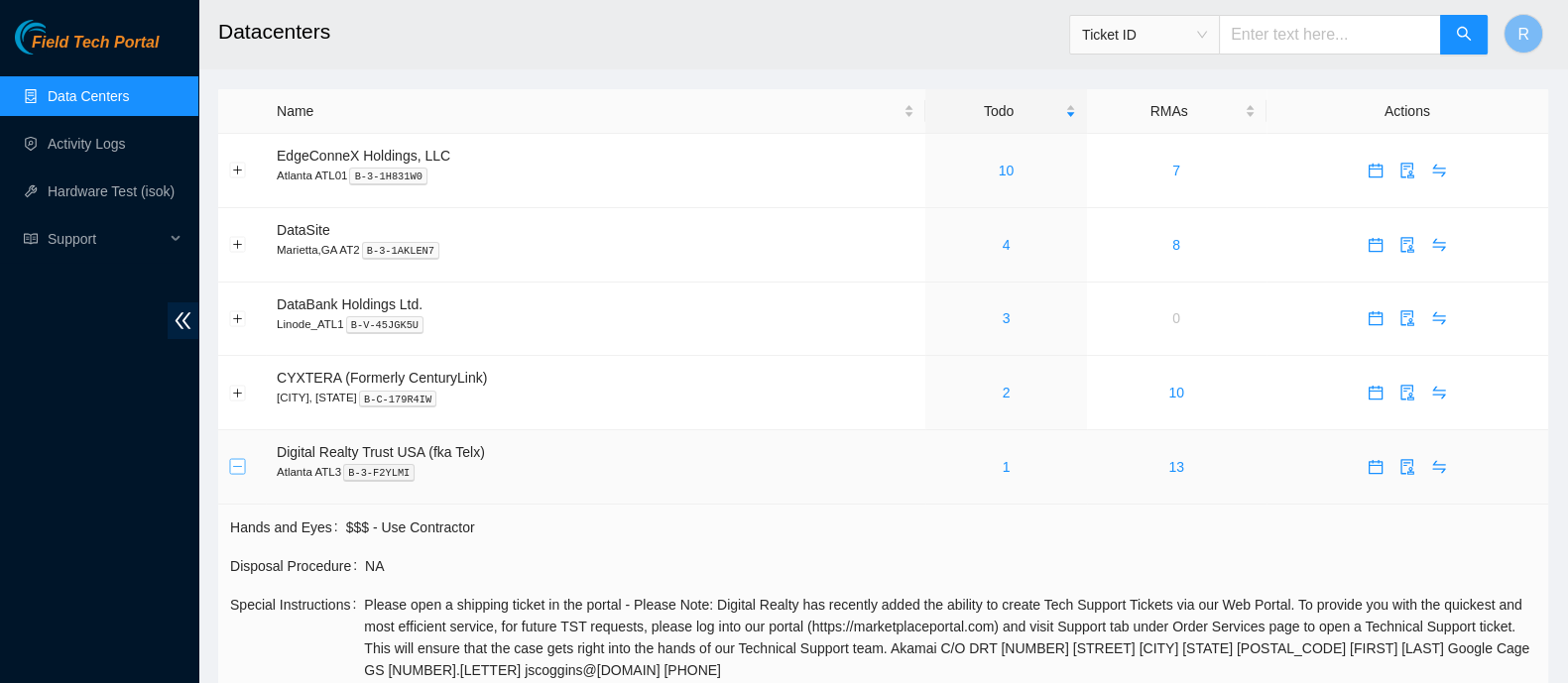 click at bounding box center (238, 467) 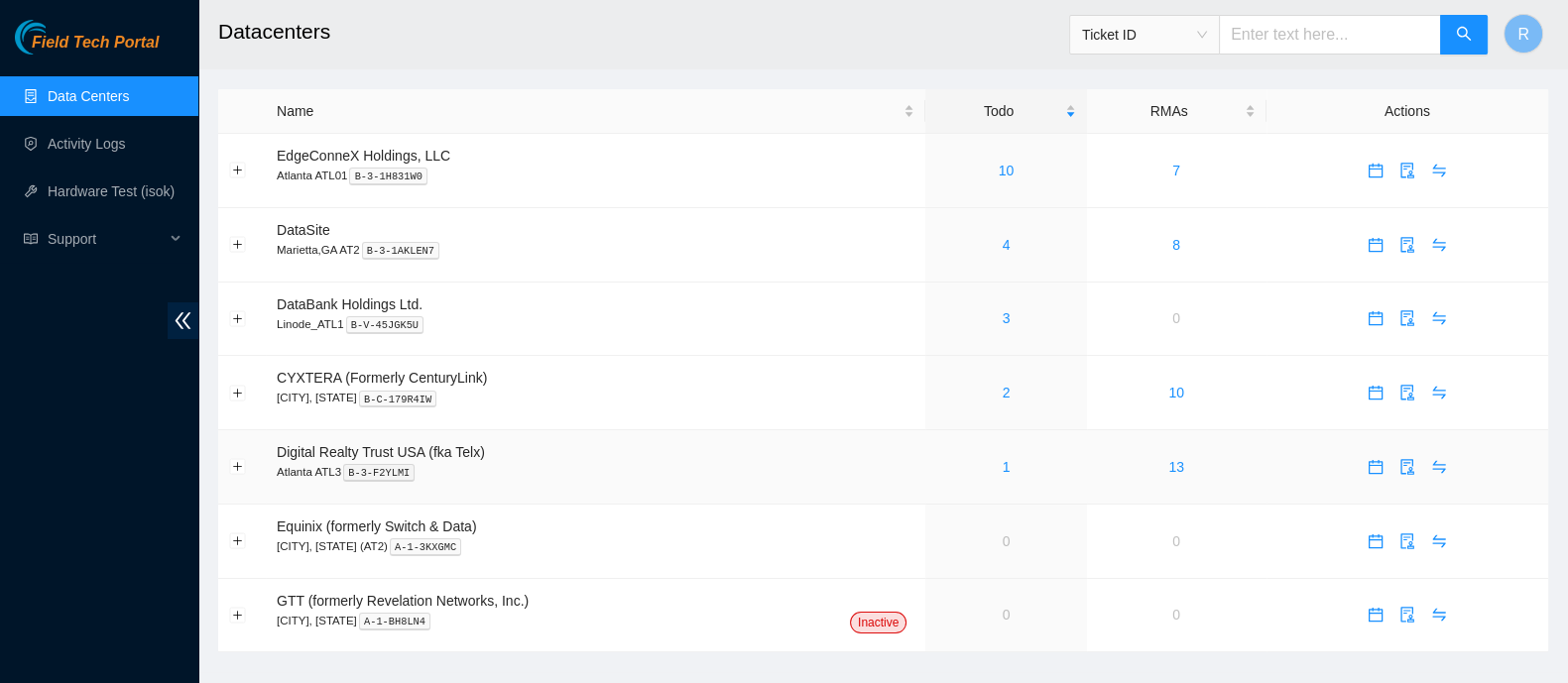 click on "1" at bounding box center (1006, 467) 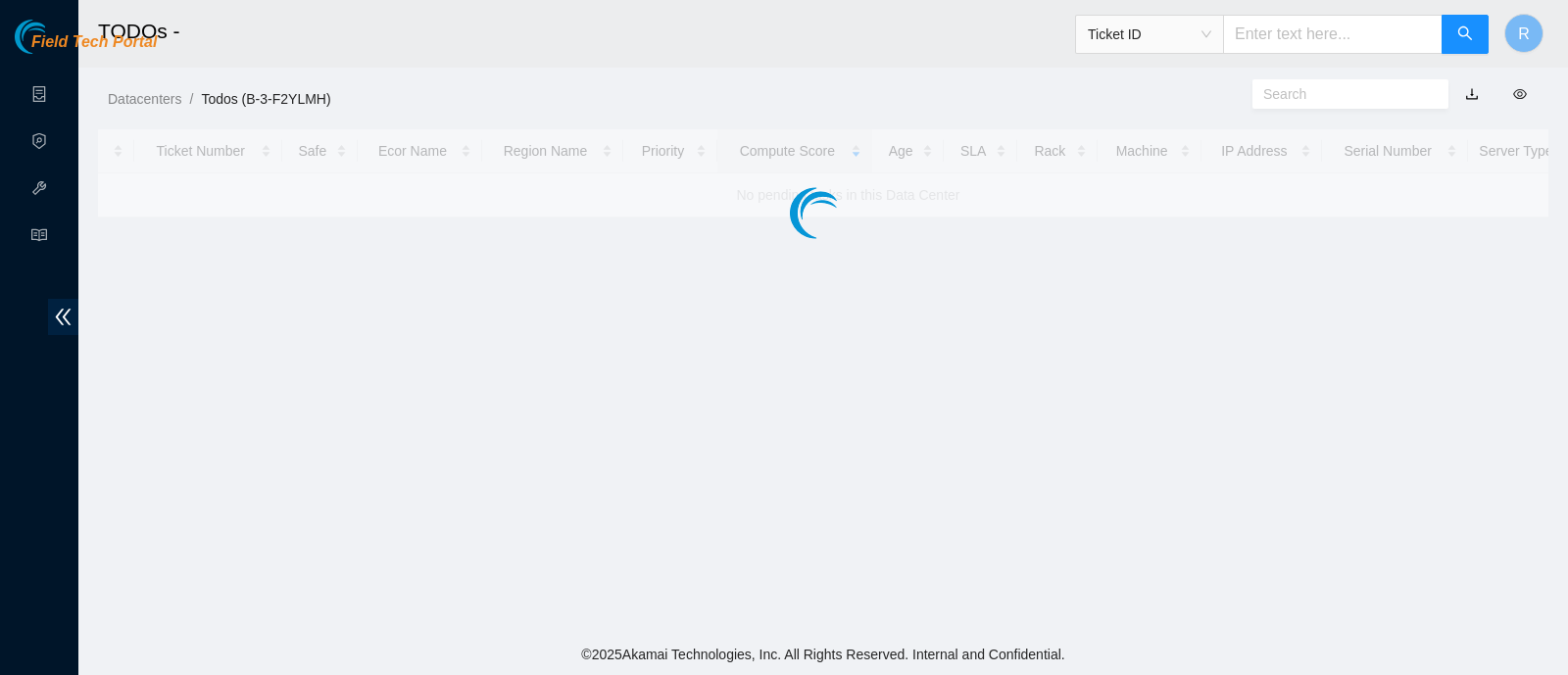 scroll, scrollTop: 0, scrollLeft: 0, axis: both 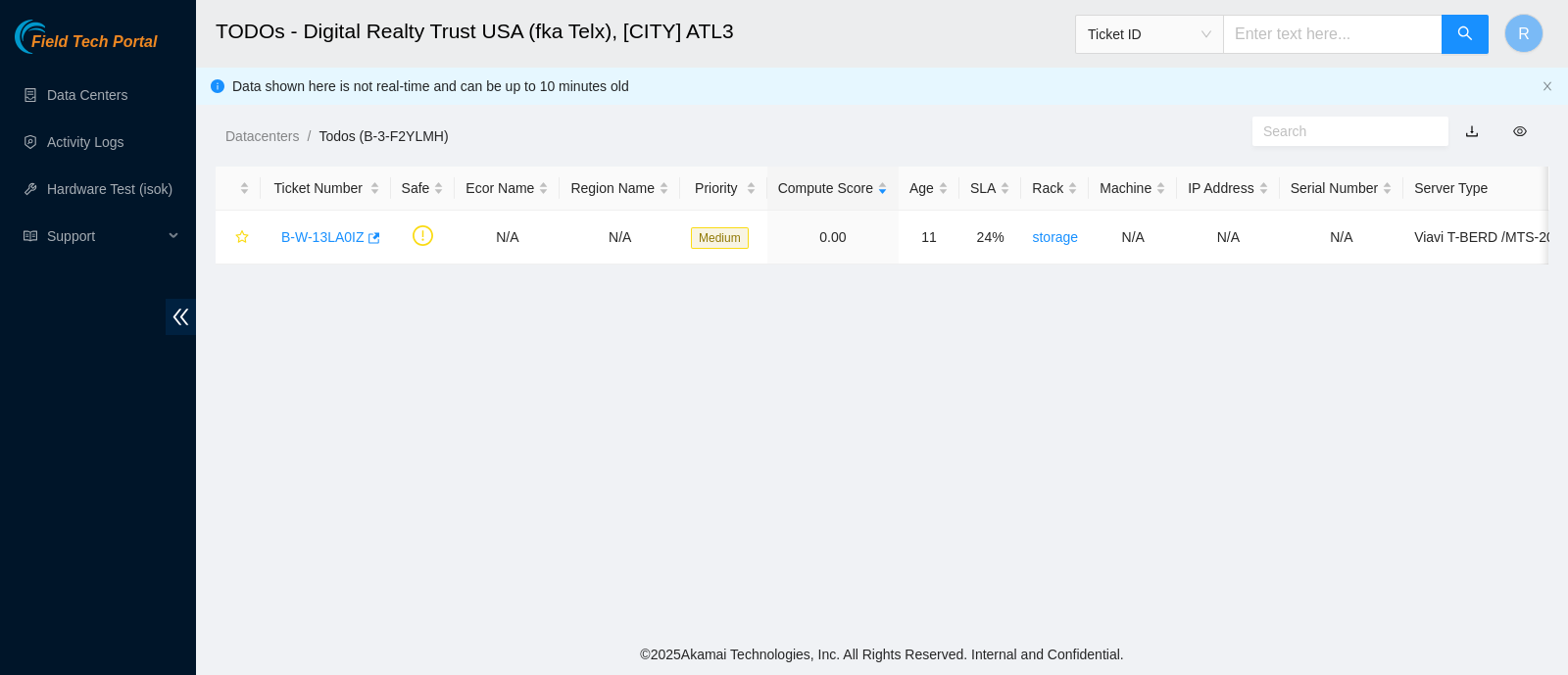 click on "TODOs - Digital Realty Trust USA (fka Telx), [CITY] ATL3    Ticket ID R Data shown here is not real-time and can be up to 10 minutes old Datacenters / Todos (B-3-F2YLMH) / Ticket Number Safe Ecor Name Region Name Priority Compute Score Age SLA Rack Machine IP Address Serial Number Server Type                               B-W-13LA0IZ N/A N/A Medium 0.00 11 24%  storage    N/A N/A N/A Viavi T-BERD /MTS-2000 OTDR" at bounding box center [882, 316] 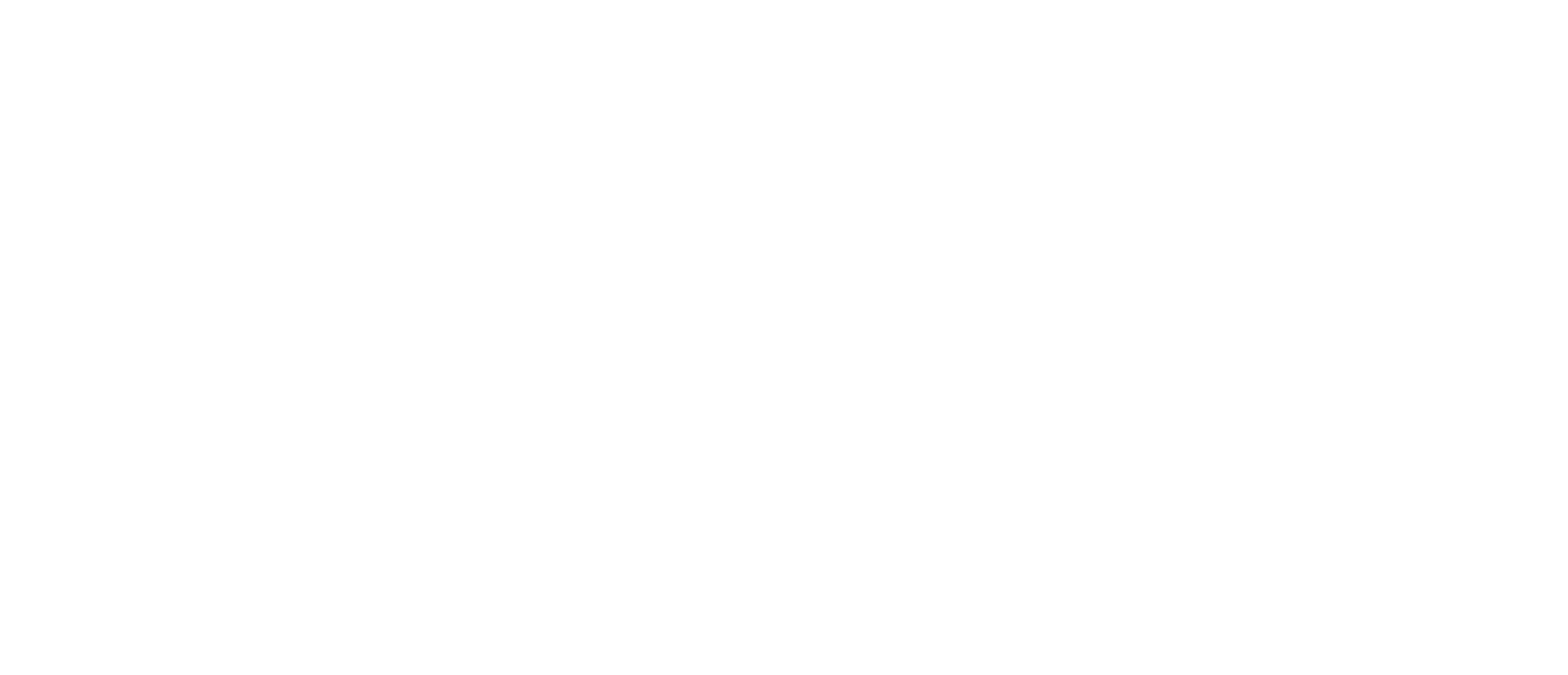 scroll, scrollTop: 0, scrollLeft: 0, axis: both 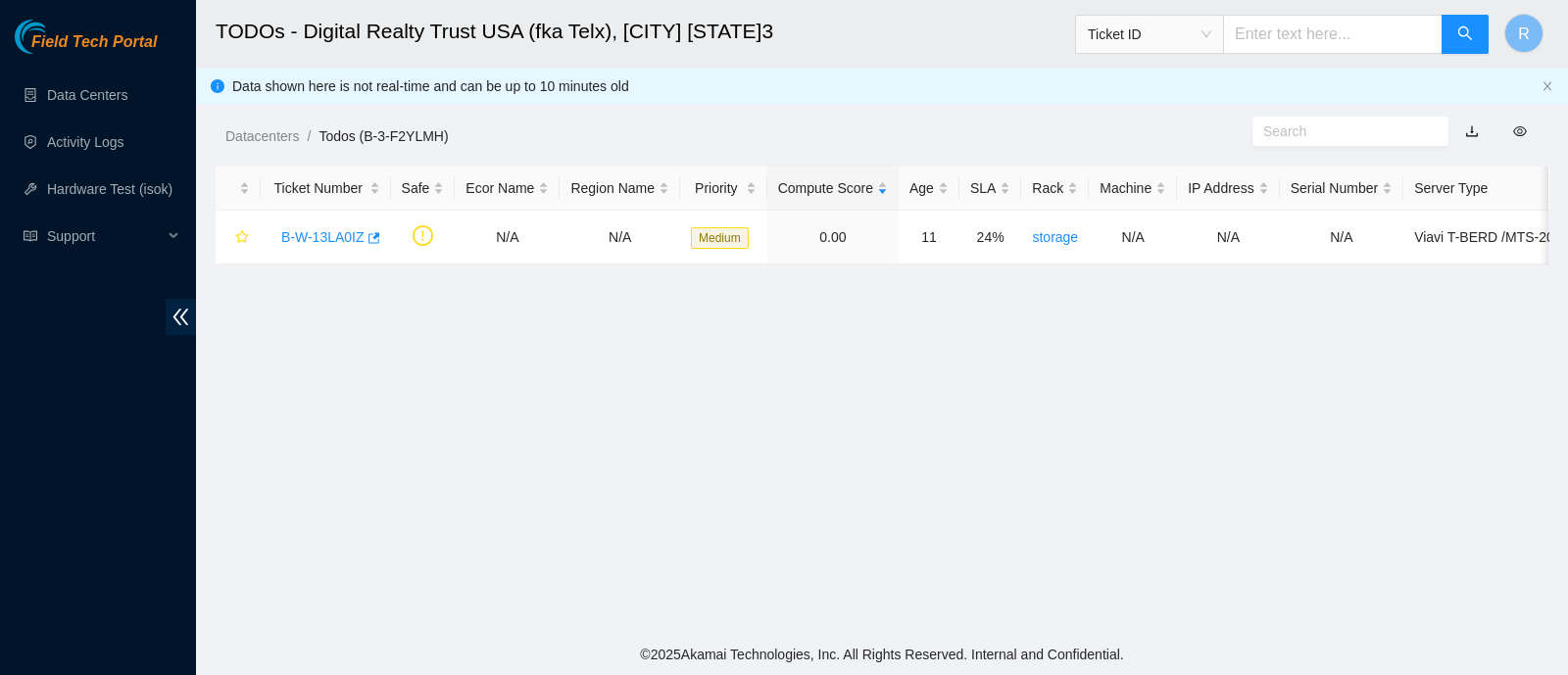 click on "TODOs - Digital Realty Trust USA (fka Telx), [CITY] [STATE]3" at bounding box center [751, 31] 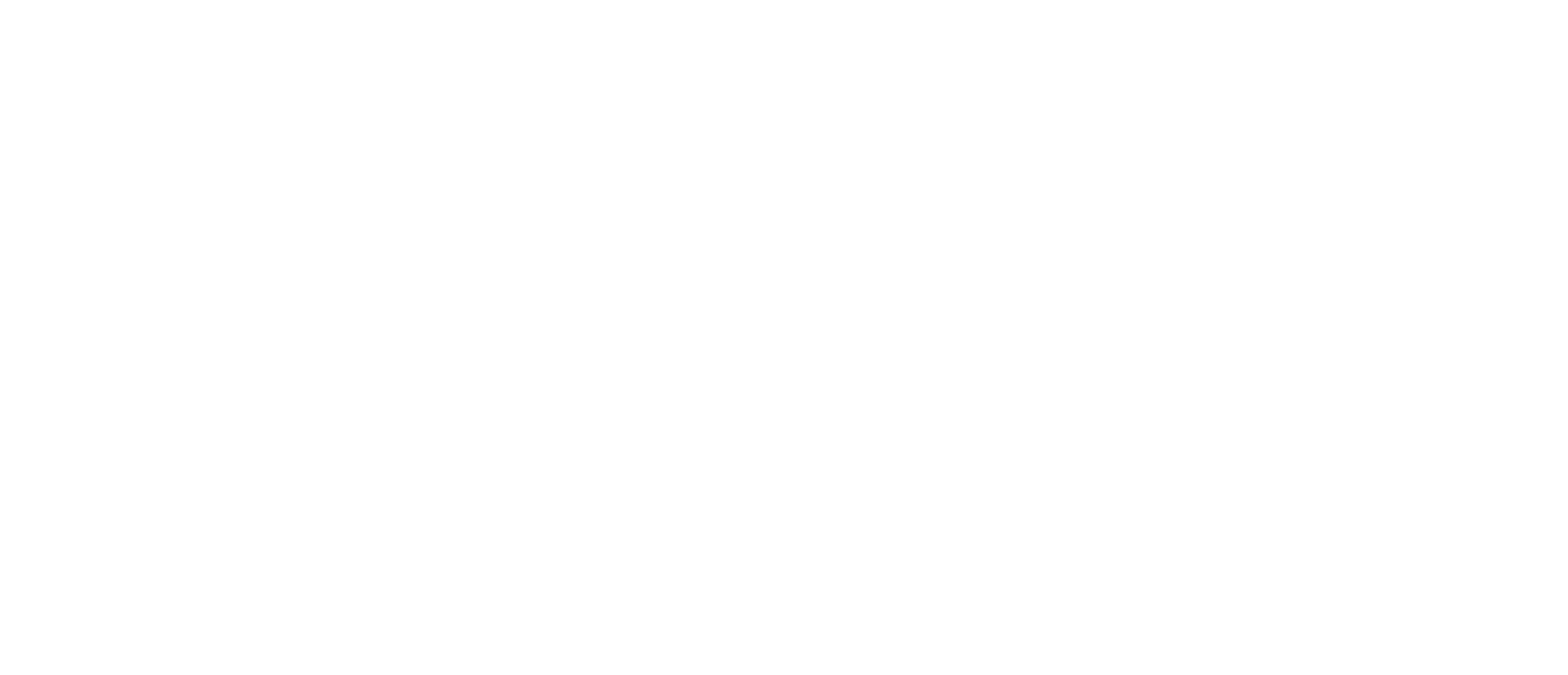 scroll, scrollTop: 0, scrollLeft: 0, axis: both 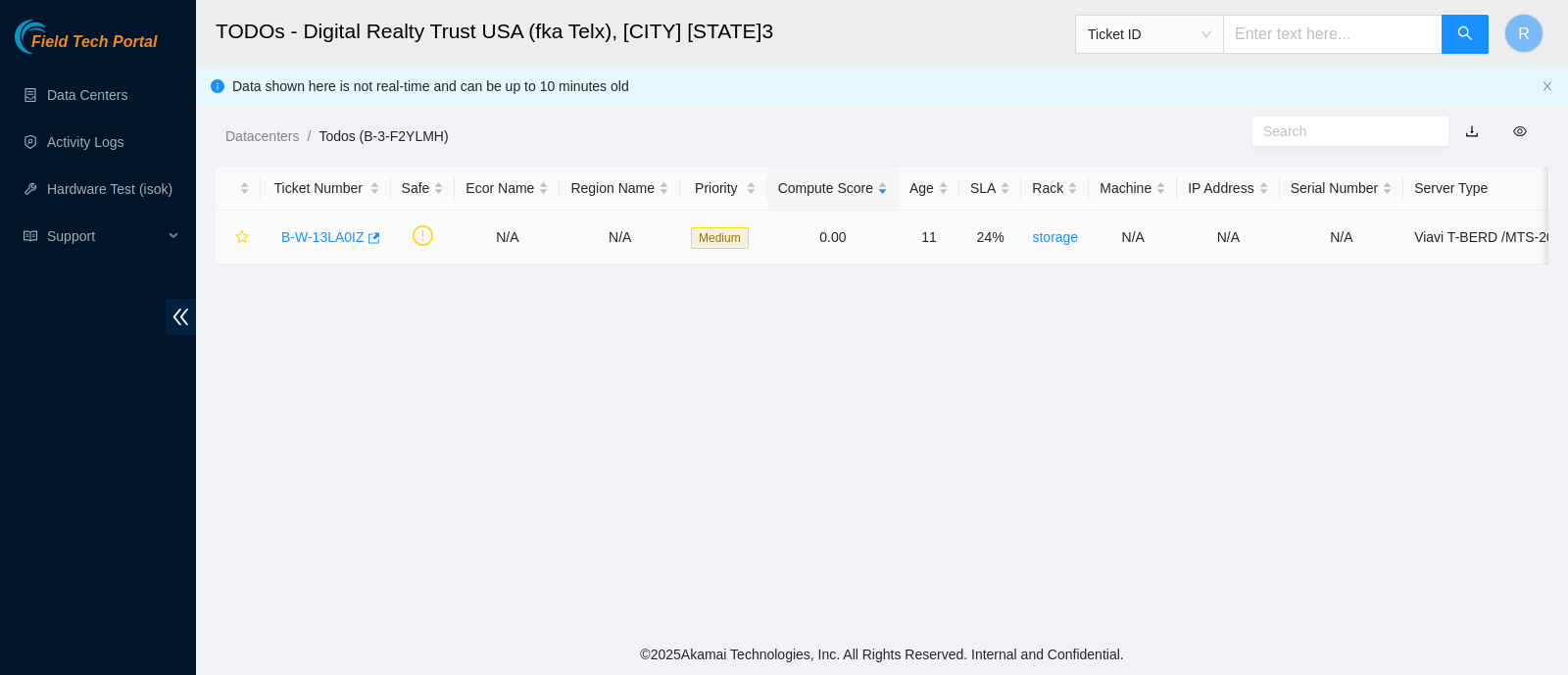 click on "B-W-13LA0IZ" at bounding box center [322, 237] 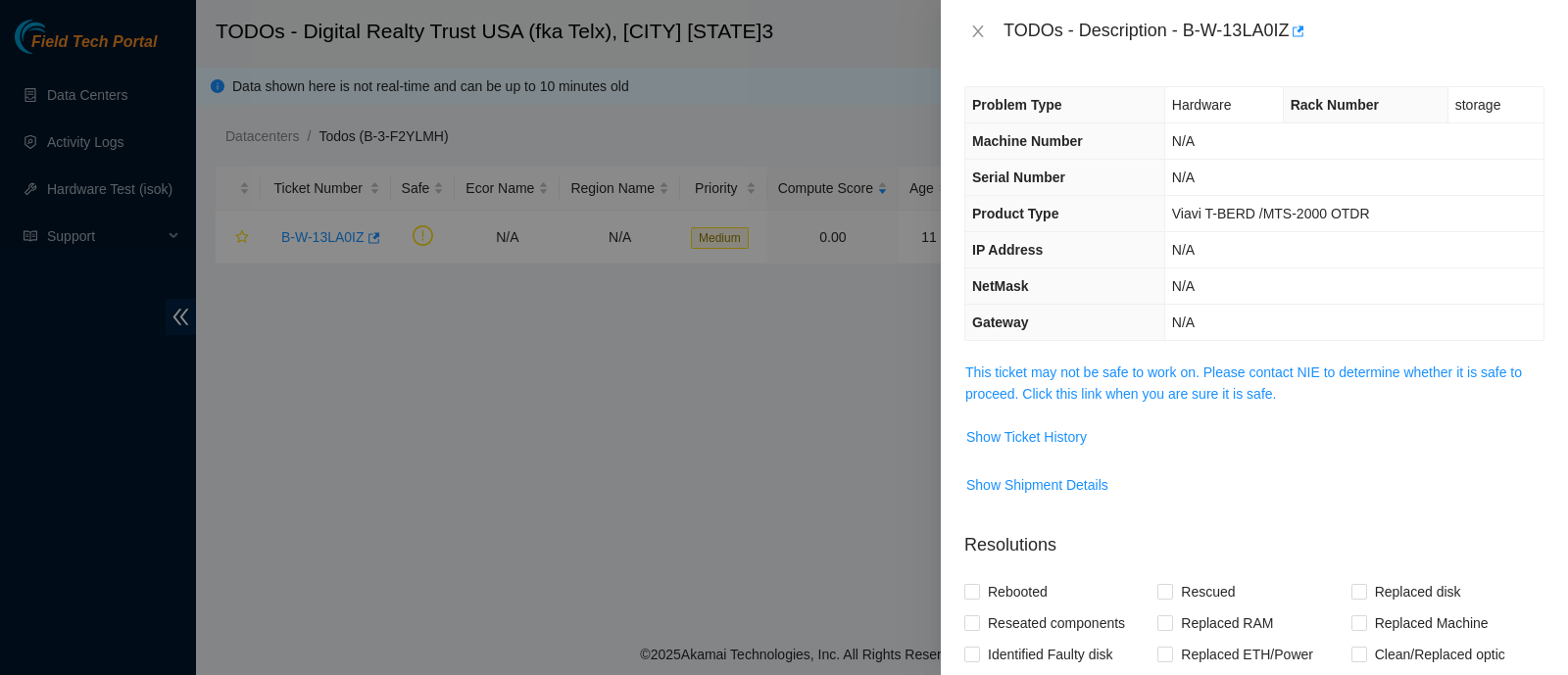 click on "TODOs - Description - B-W-13LA0IZ" at bounding box center (1274, 31) 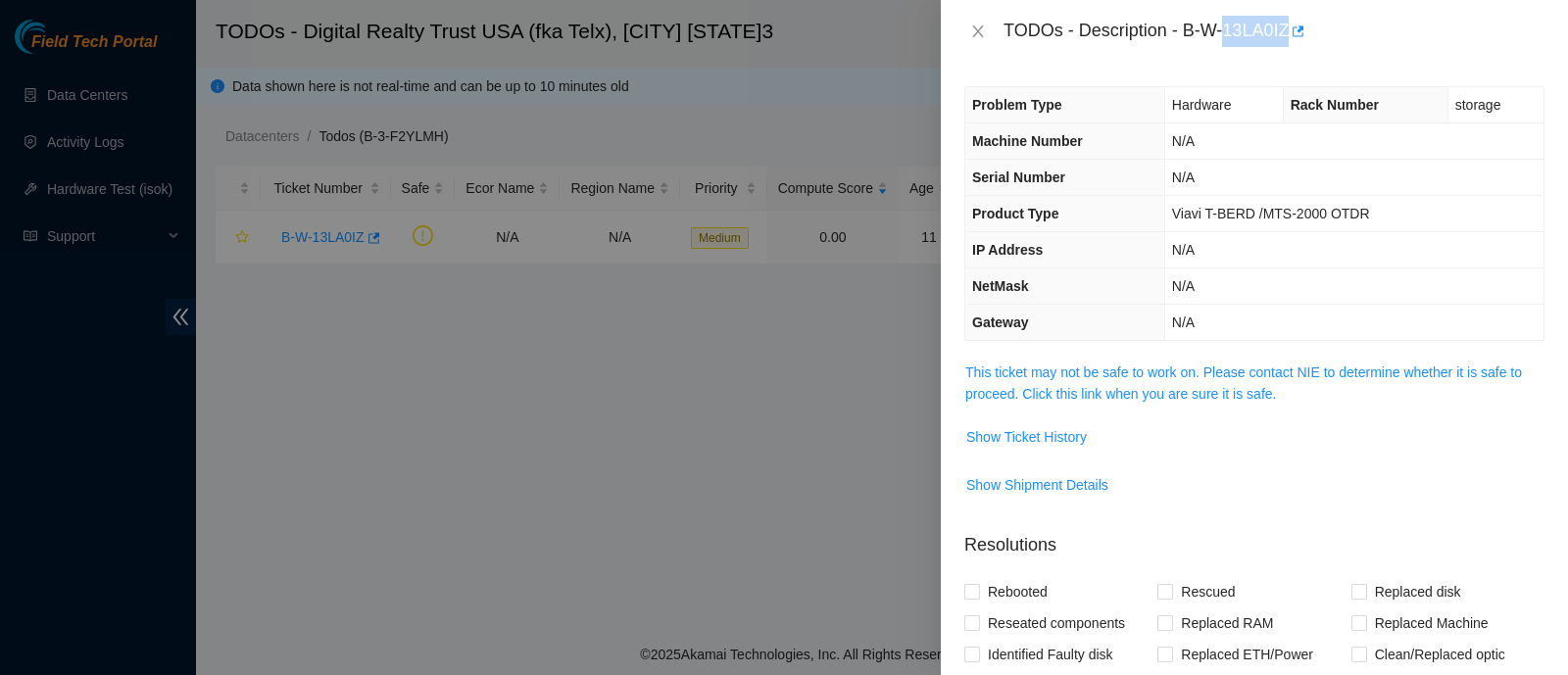 click on "TODOs - Description - B-W-13LA0IZ" at bounding box center [1274, 31] 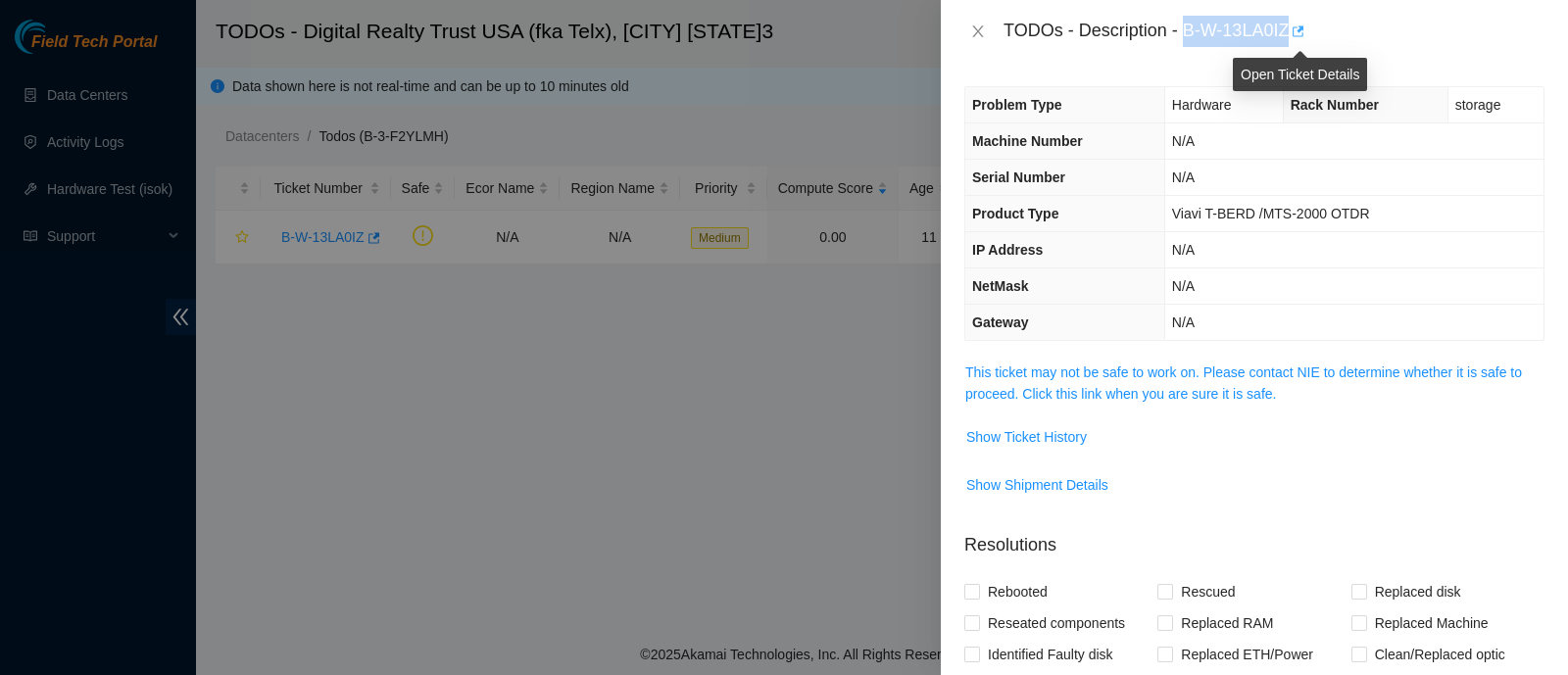 drag, startPoint x: 1187, startPoint y: 35, endPoint x: 1293, endPoint y: 36, distance: 106.00472 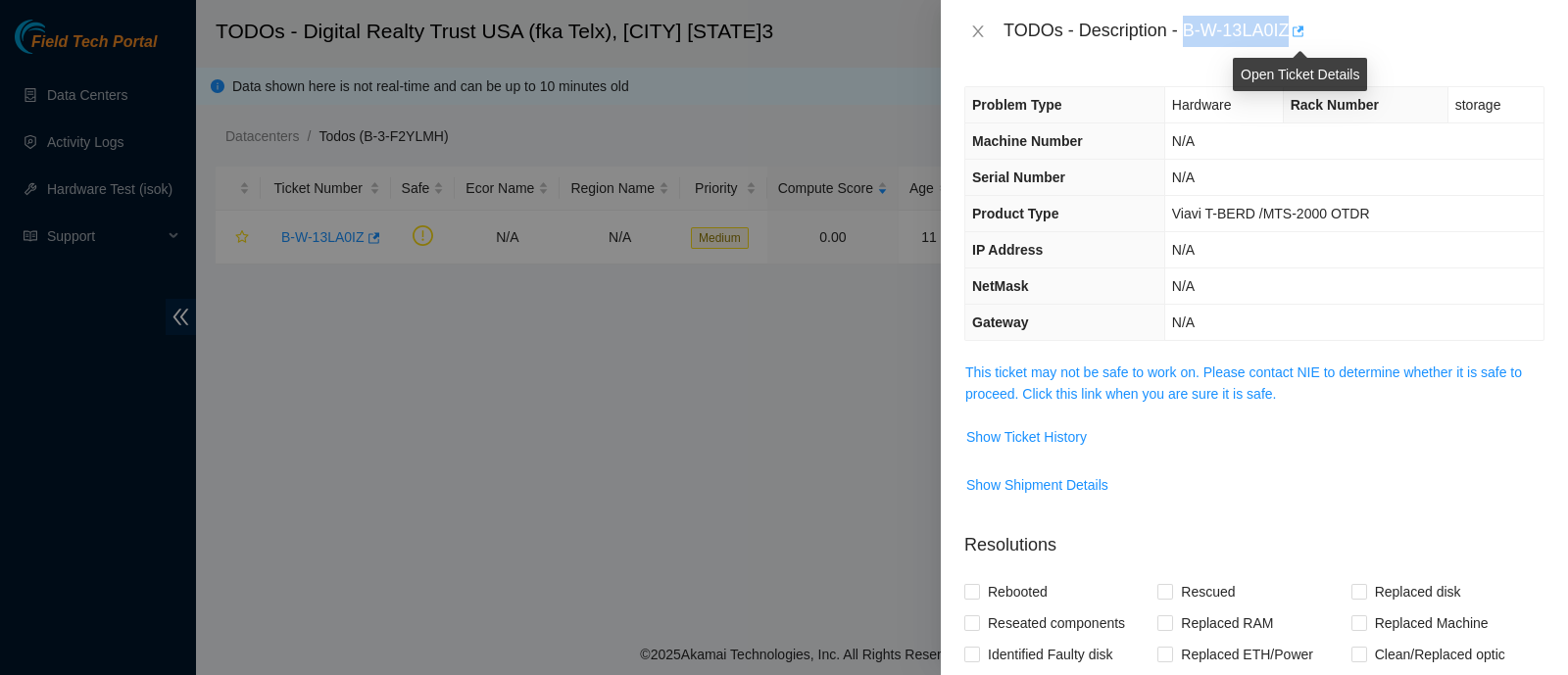 copy on "B-W-13LA0IZ" 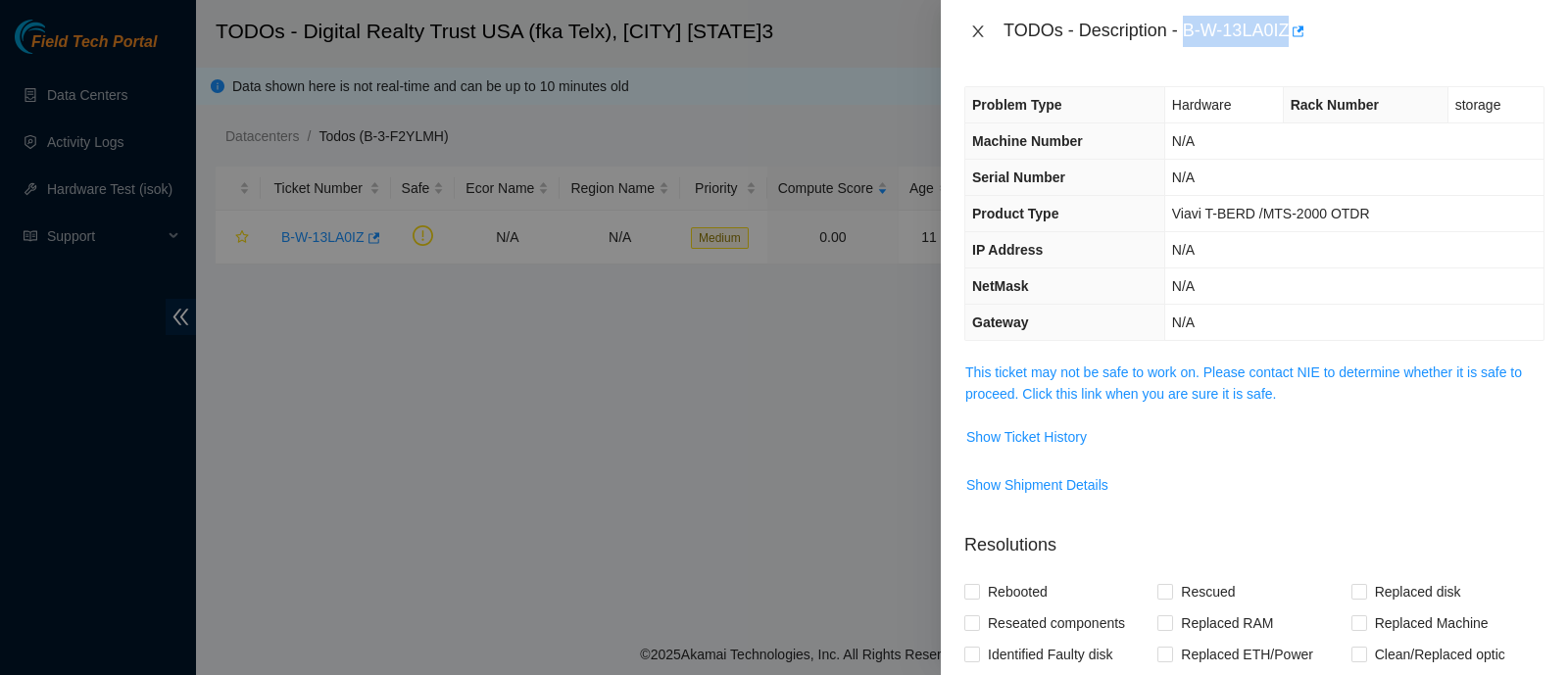 click 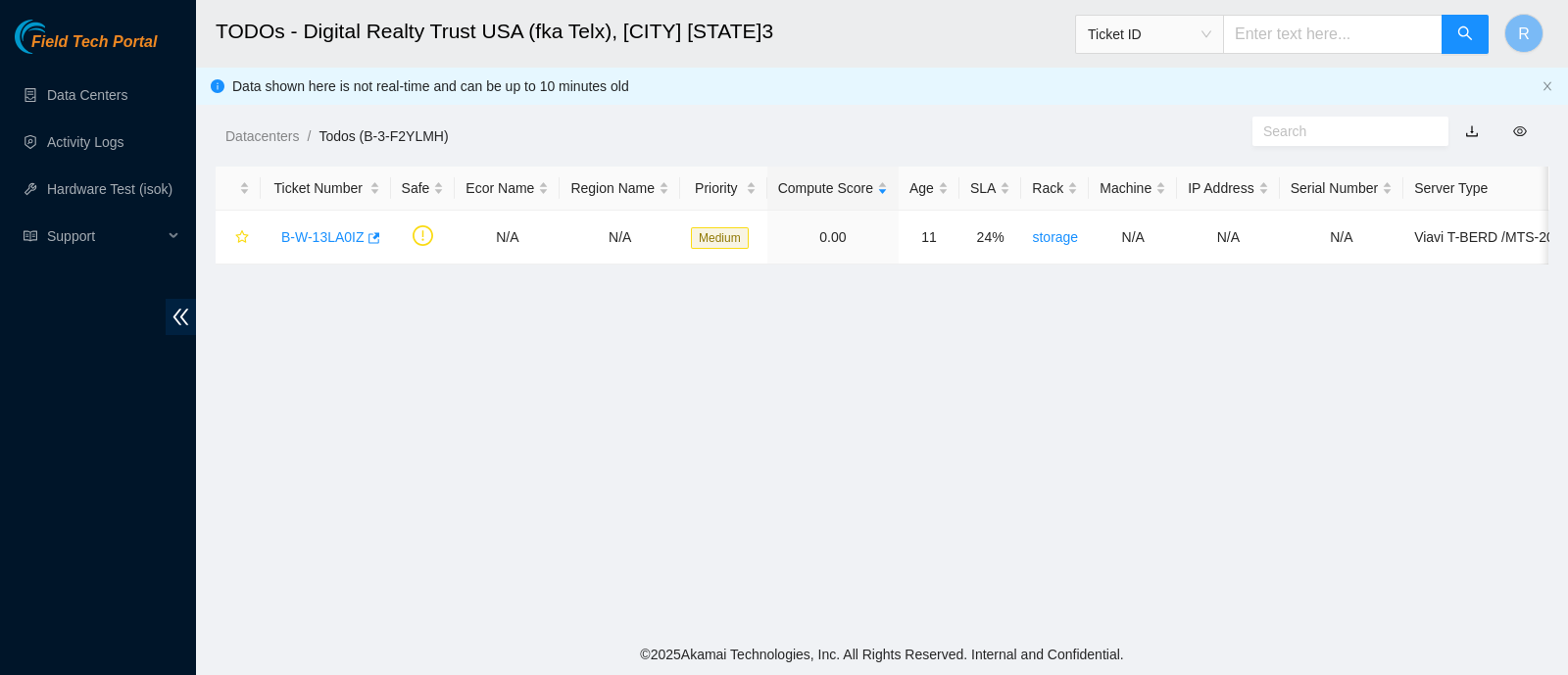 type 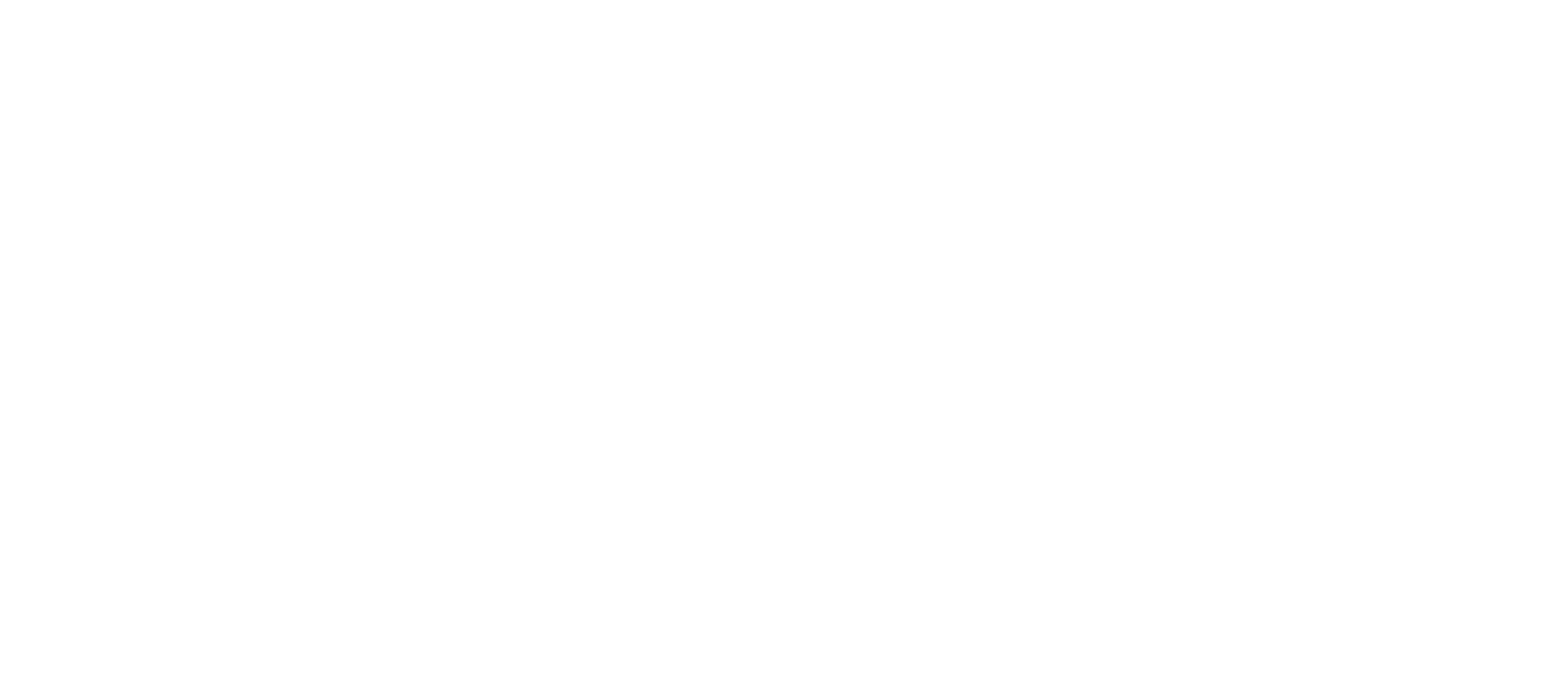 scroll, scrollTop: 0, scrollLeft: 0, axis: both 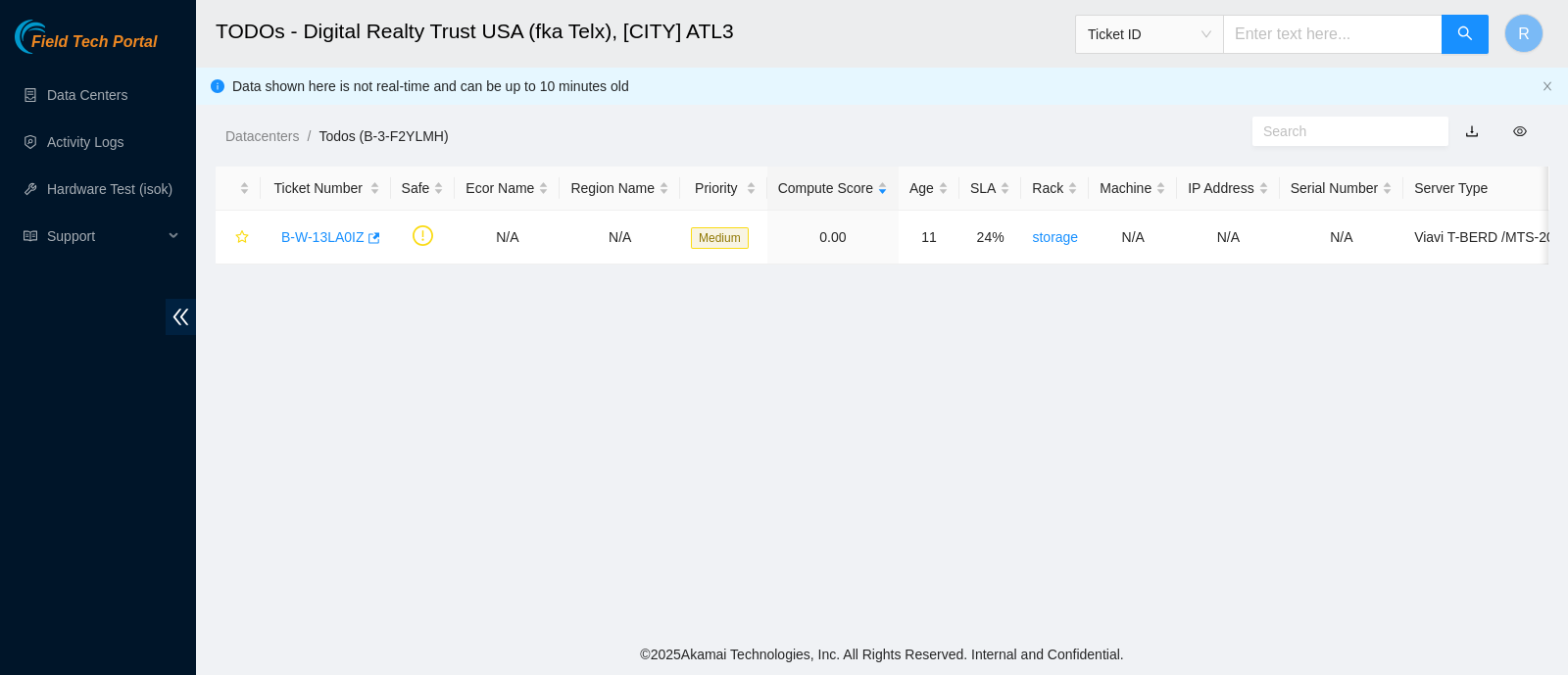 click on "TODOs - Digital Realty Trust USA (fka Telx), Atlanta ATL3    Ticket ID R Data shown here is not real-time and can be up to 10 minutes old Datacenters / Todos (B-3-F2YLMH) / Ticket Number Safe Ecor Name Region Name Priority Compute Score Age SLA Rack Machine IP Address Serial Number Server Type                               B-W-13LA0IZ N/A N/A Medium 0.00 11 24%  storage    N/A N/A N/A Viavi T-BERD /MTS-2000 OTDR" at bounding box center [882, 316] 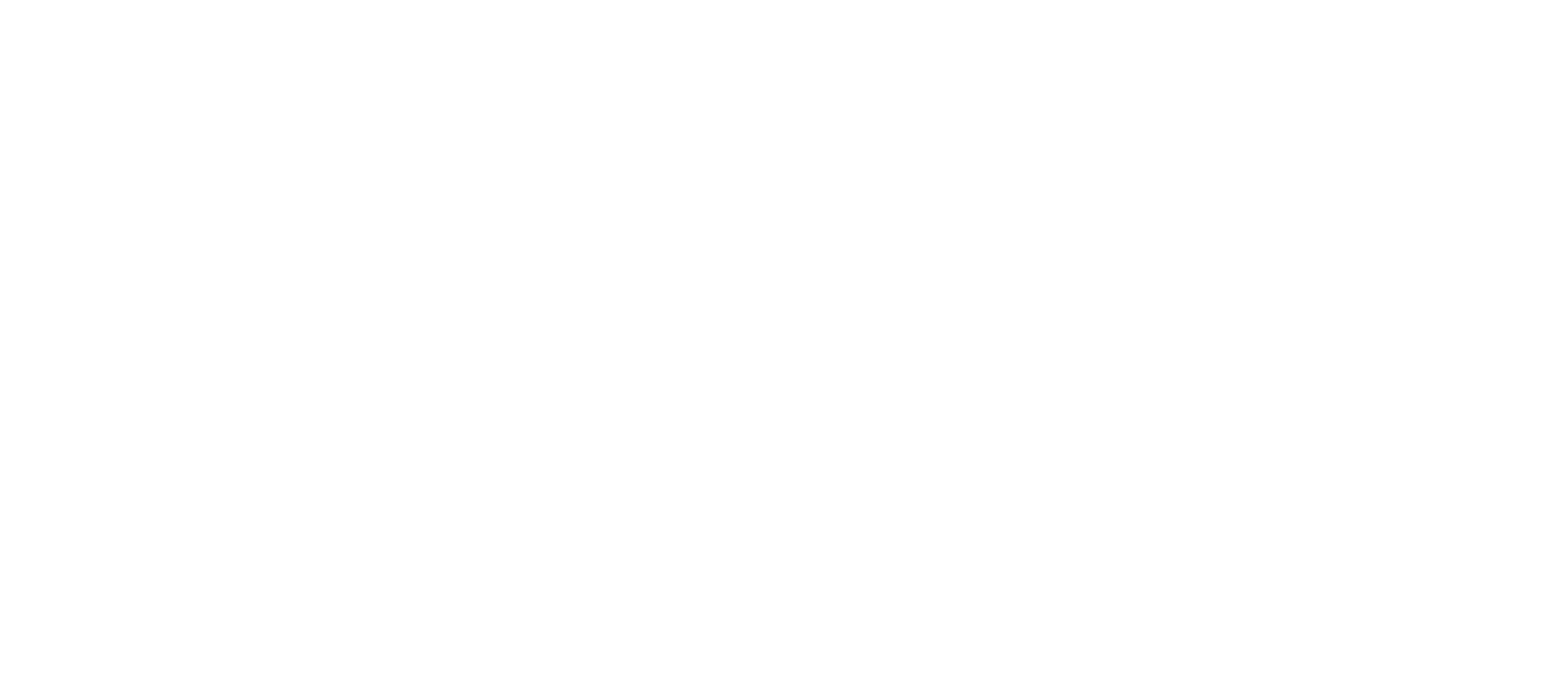 scroll, scrollTop: 0, scrollLeft: 0, axis: both 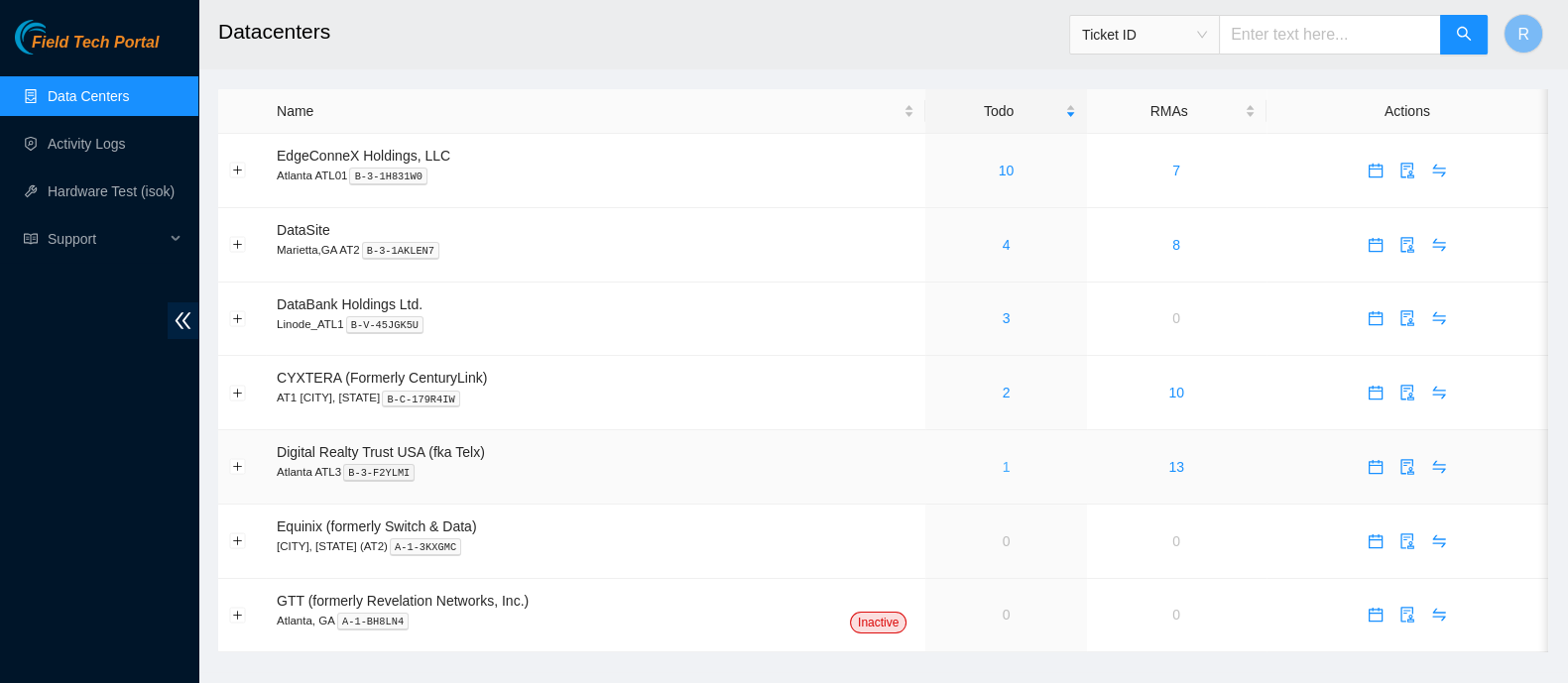 click on "1" at bounding box center (1007, 467) 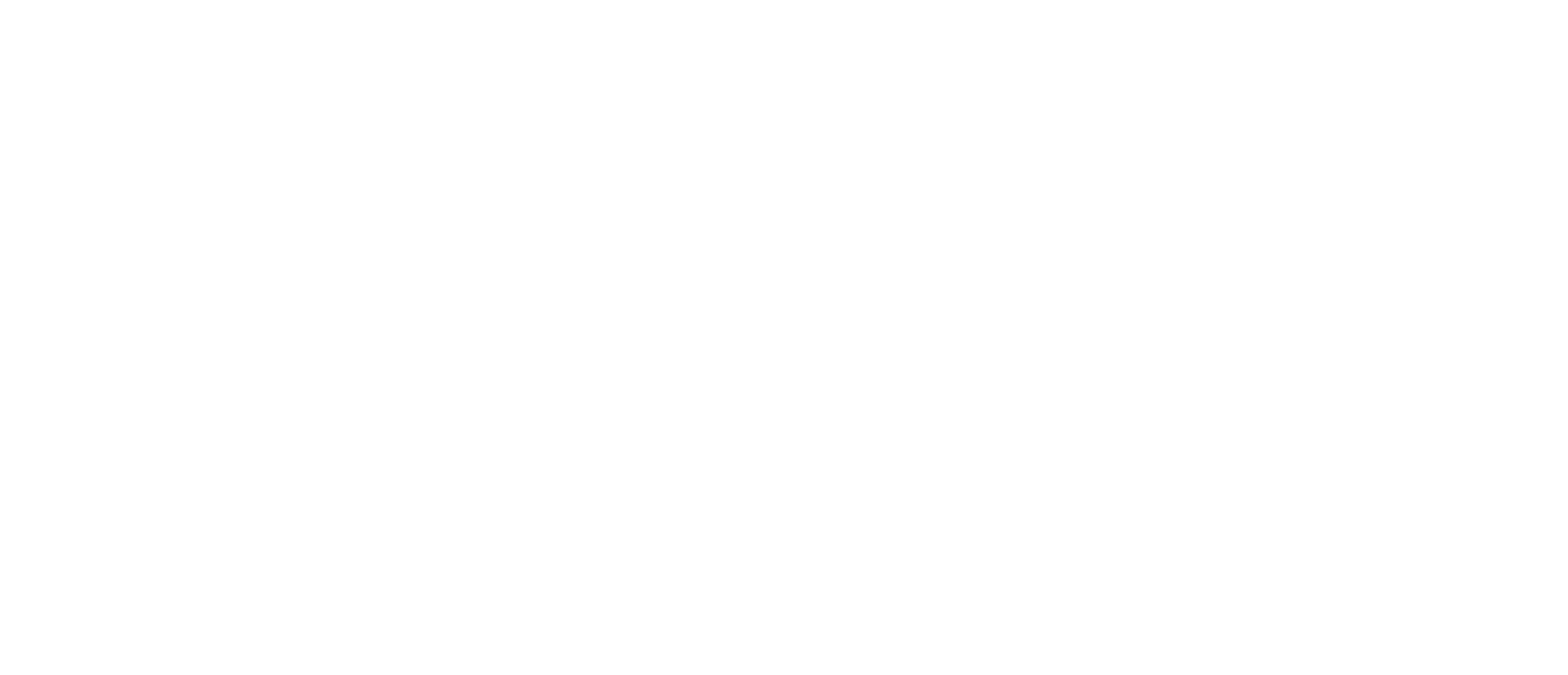 scroll, scrollTop: 0, scrollLeft: 0, axis: both 